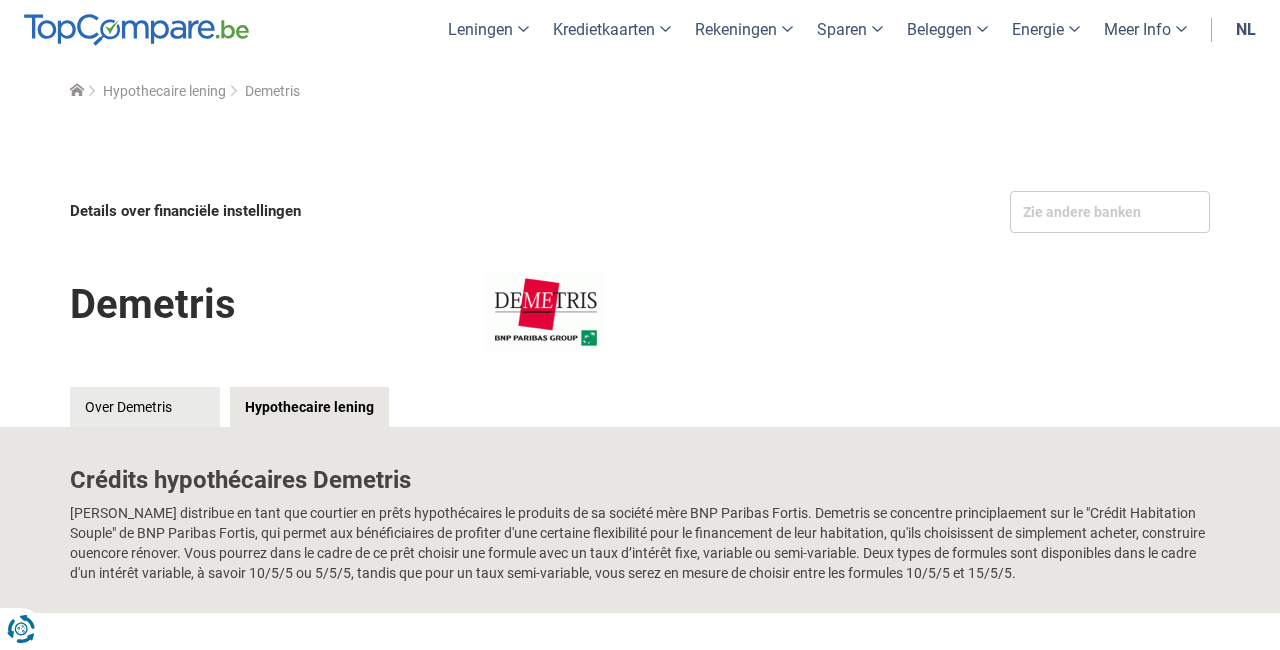 scroll, scrollTop: 0, scrollLeft: 0, axis: both 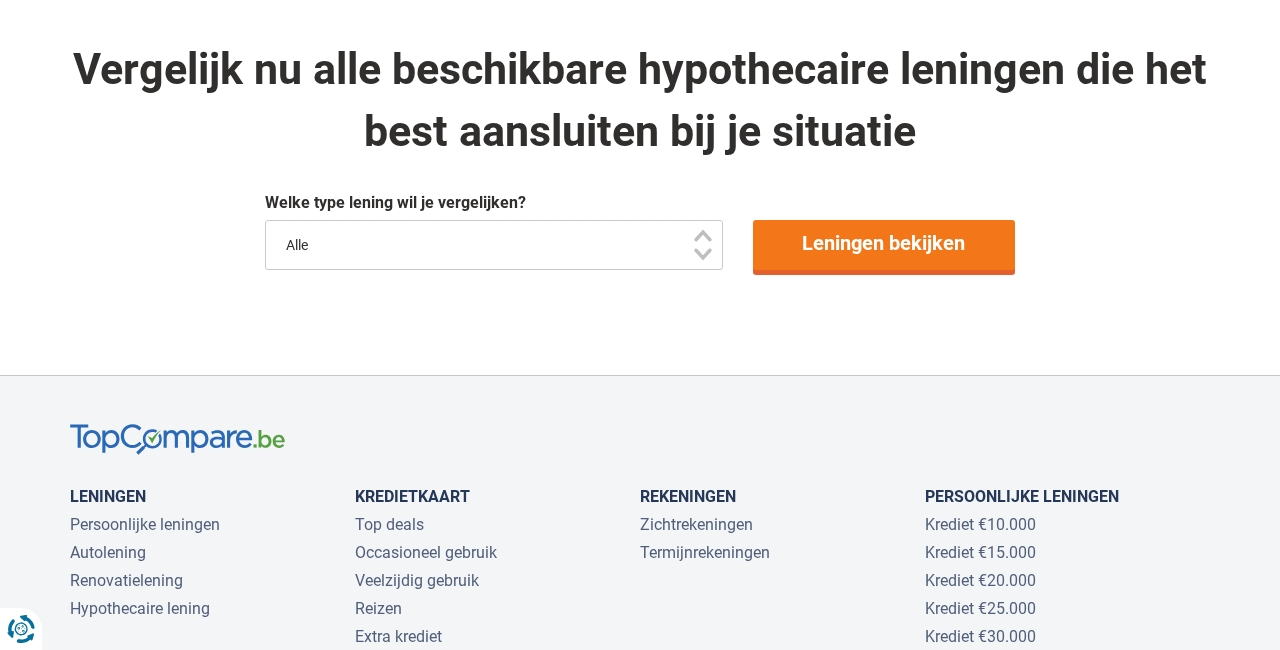 click on "Leningen bekijken" at bounding box center [884, 245] 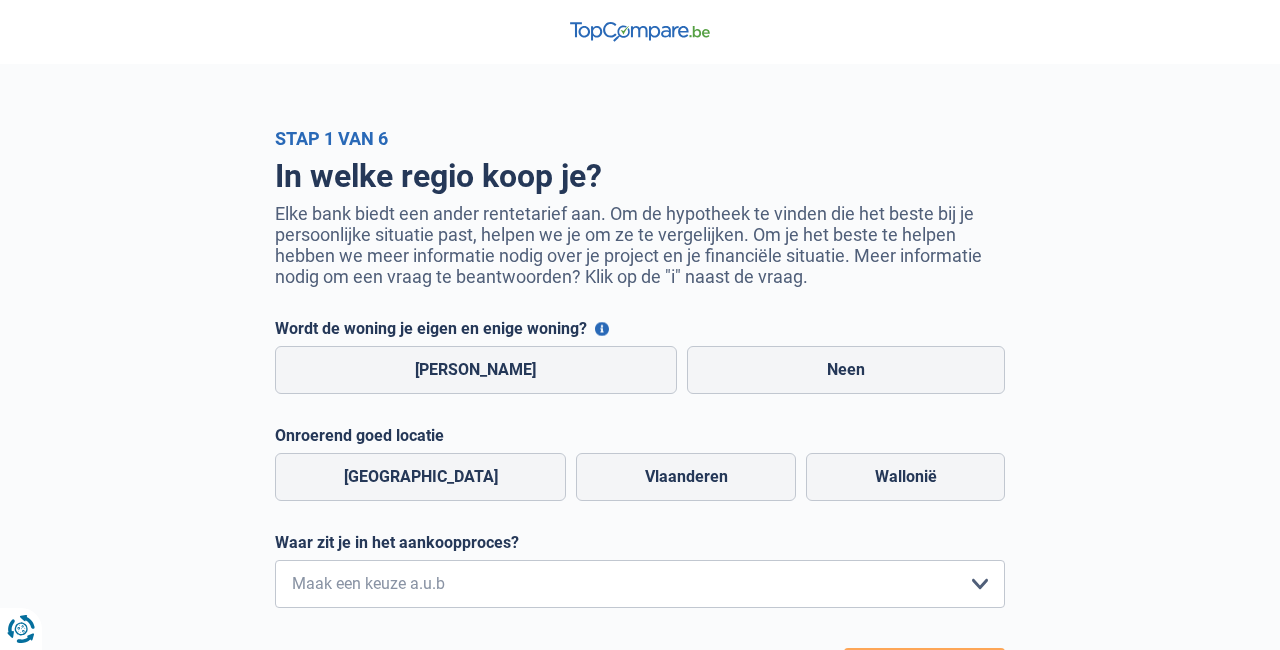scroll, scrollTop: 0, scrollLeft: 0, axis: both 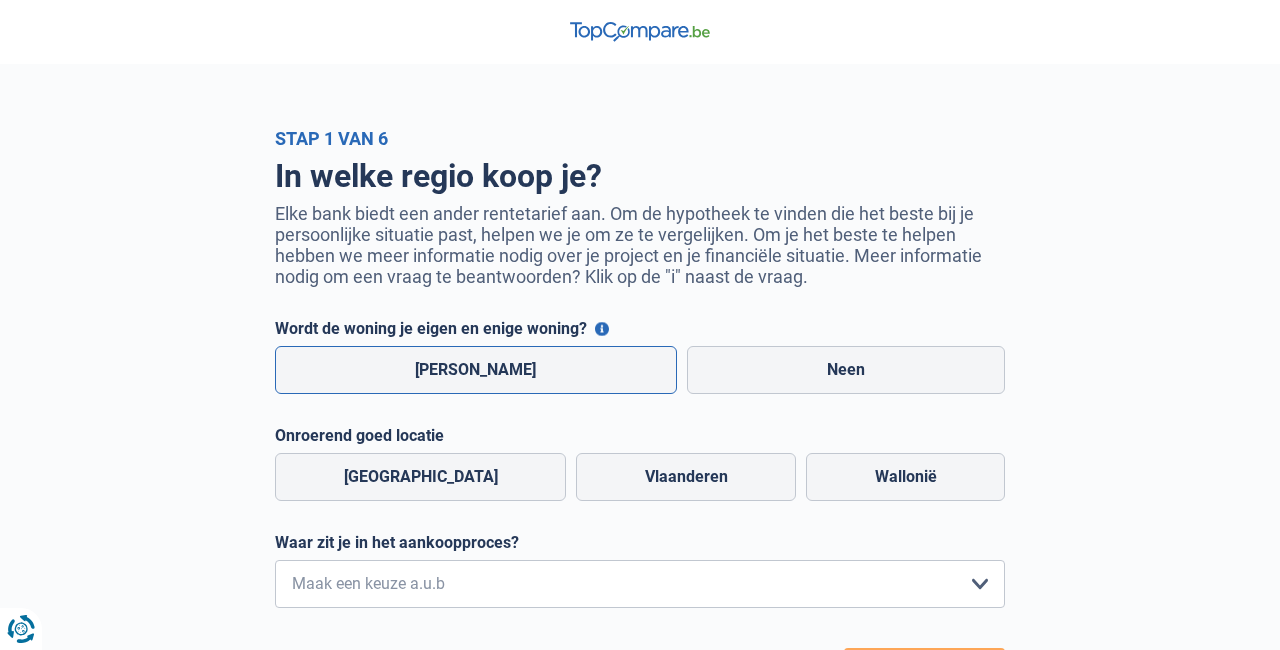click on "[PERSON_NAME]" at bounding box center [476, 370] 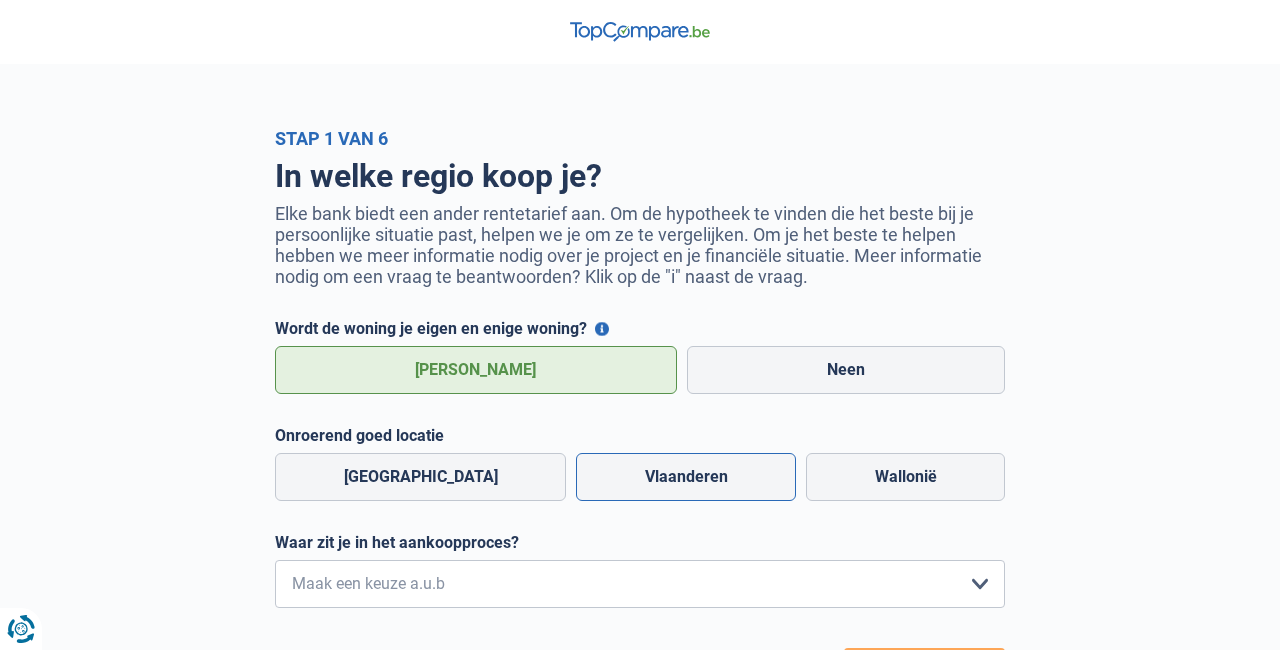click on "Vlaanderen" at bounding box center [686, 477] 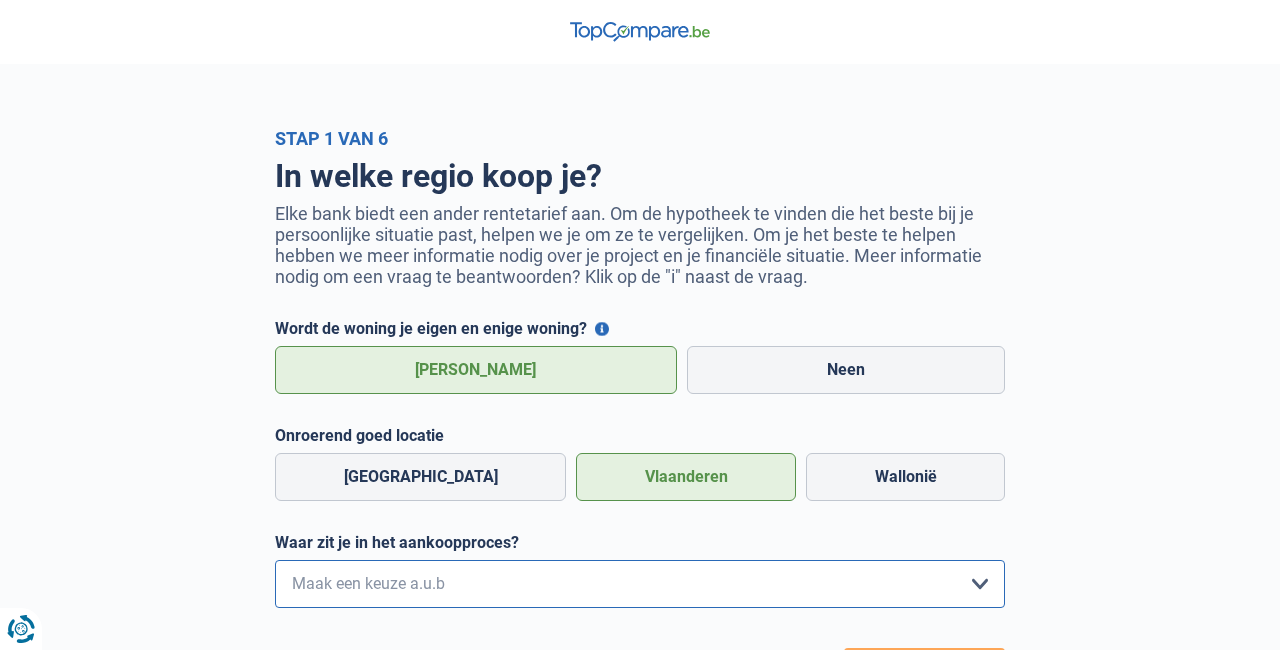 select on "1a" 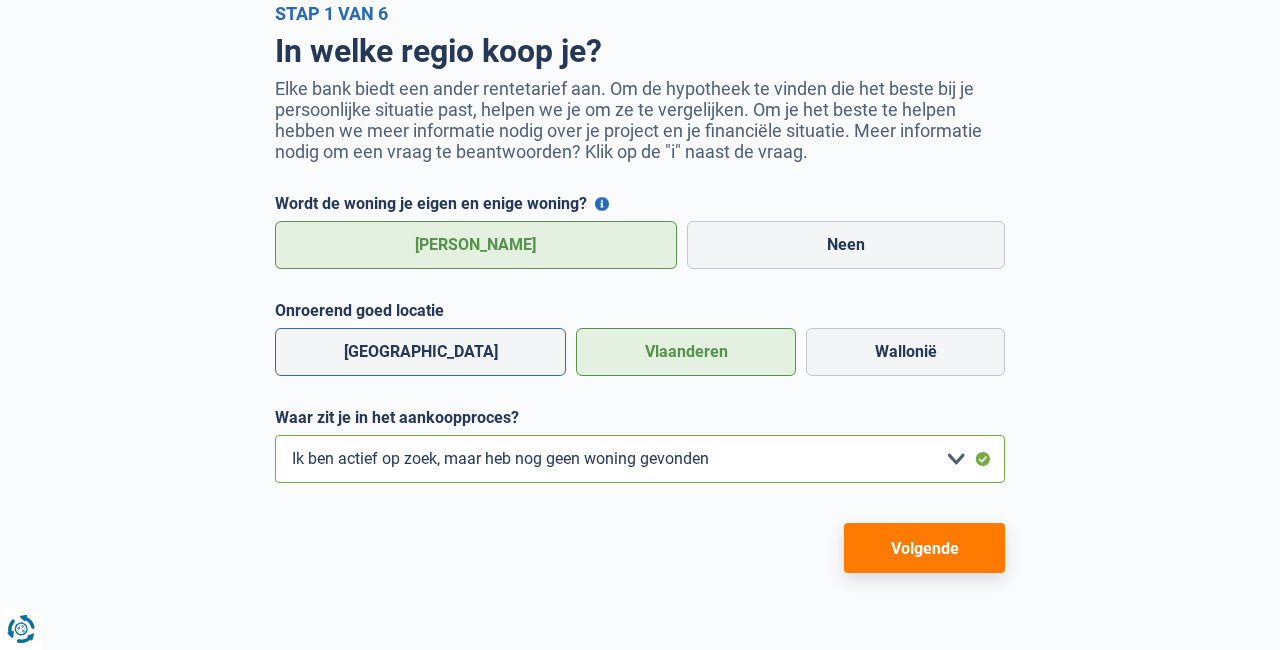 scroll, scrollTop: 155, scrollLeft: 0, axis: vertical 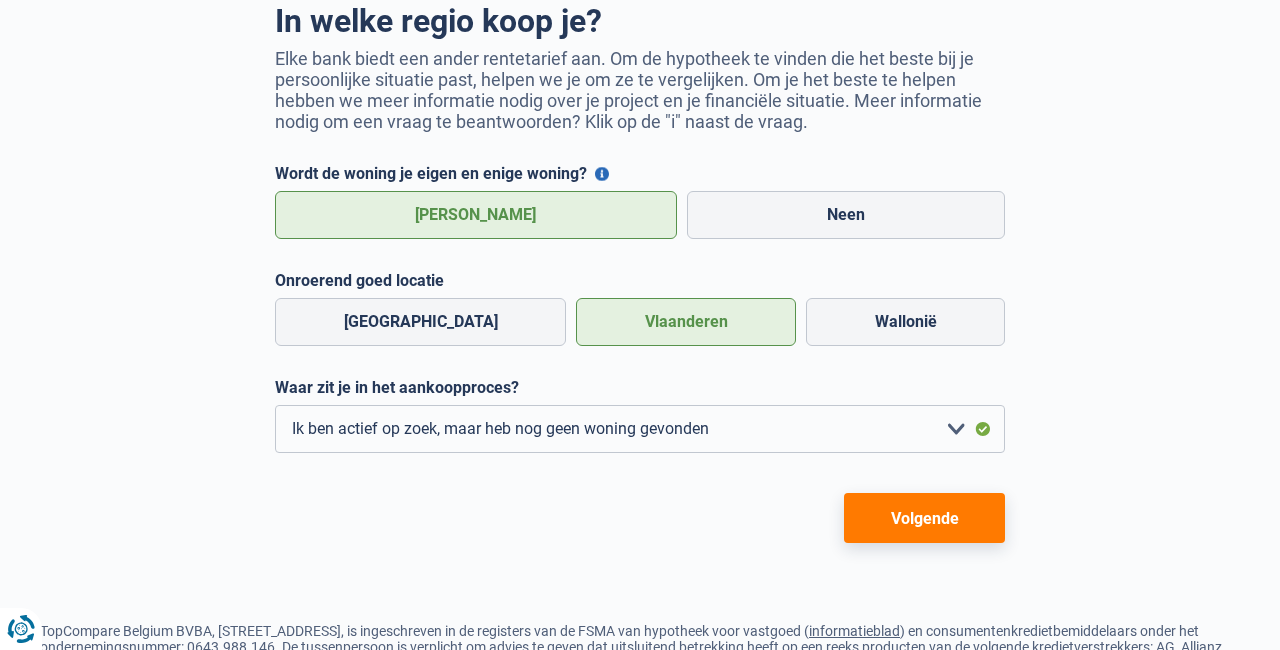 click on "Volgende" at bounding box center (924, 518) 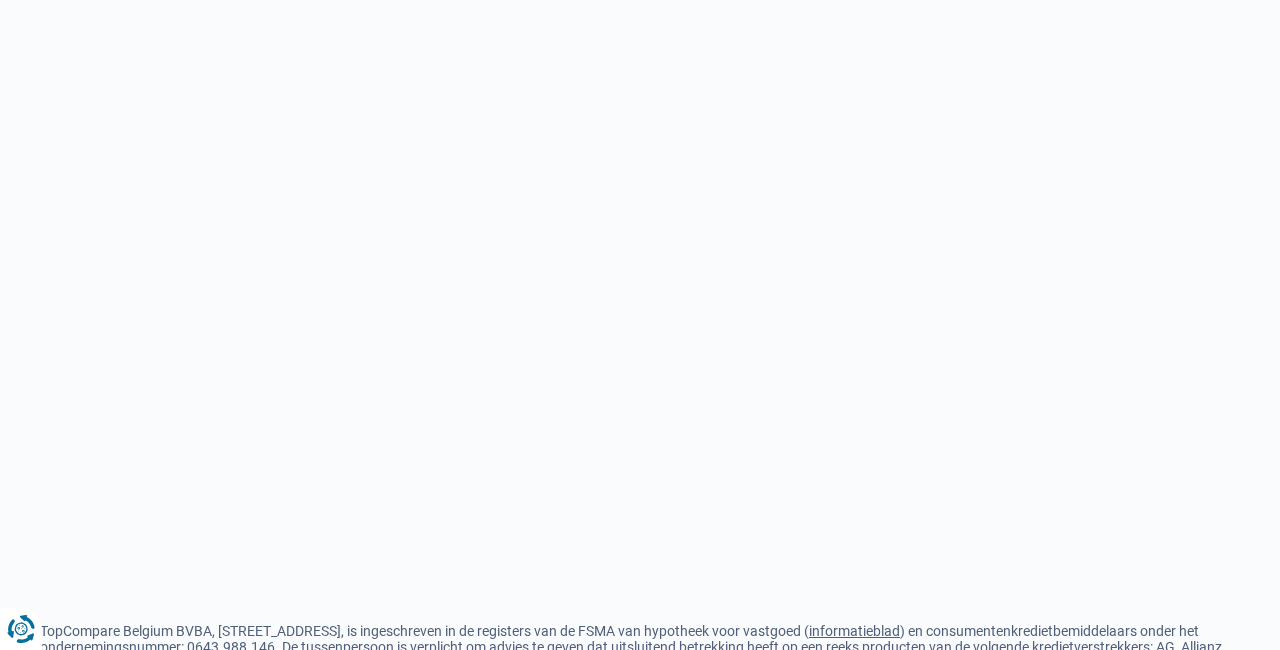 scroll, scrollTop: 0, scrollLeft: 0, axis: both 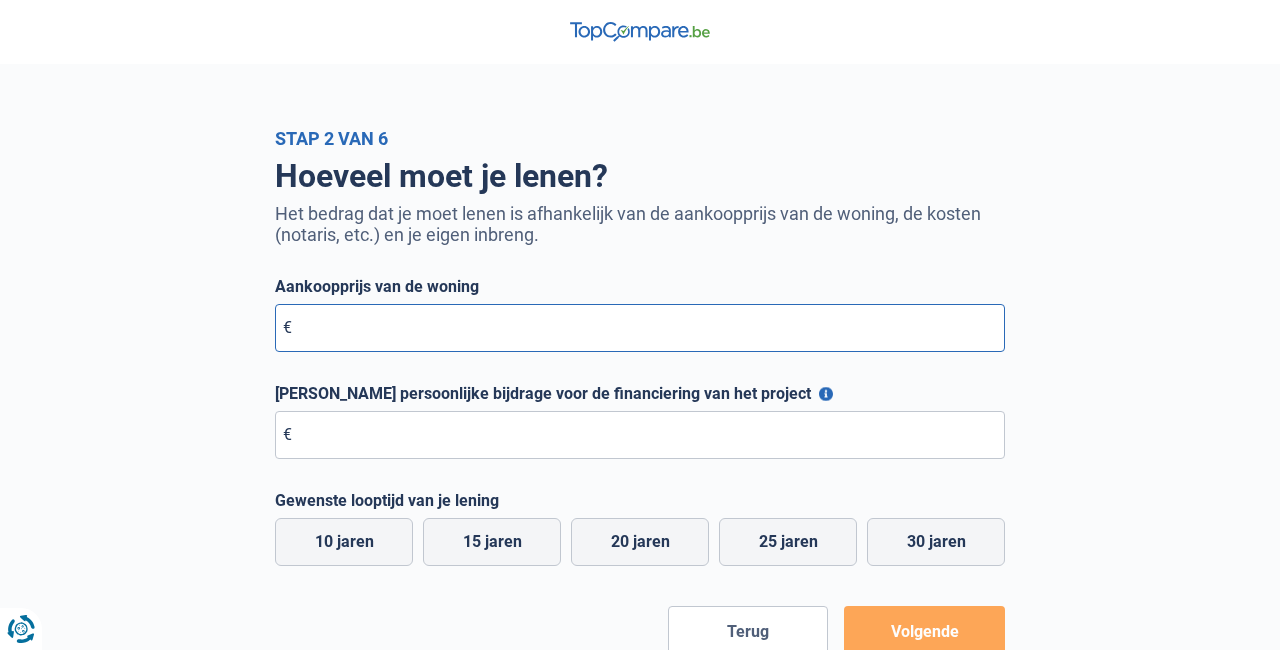 click on "Aankoopprijs van de woning" at bounding box center (640, 328) 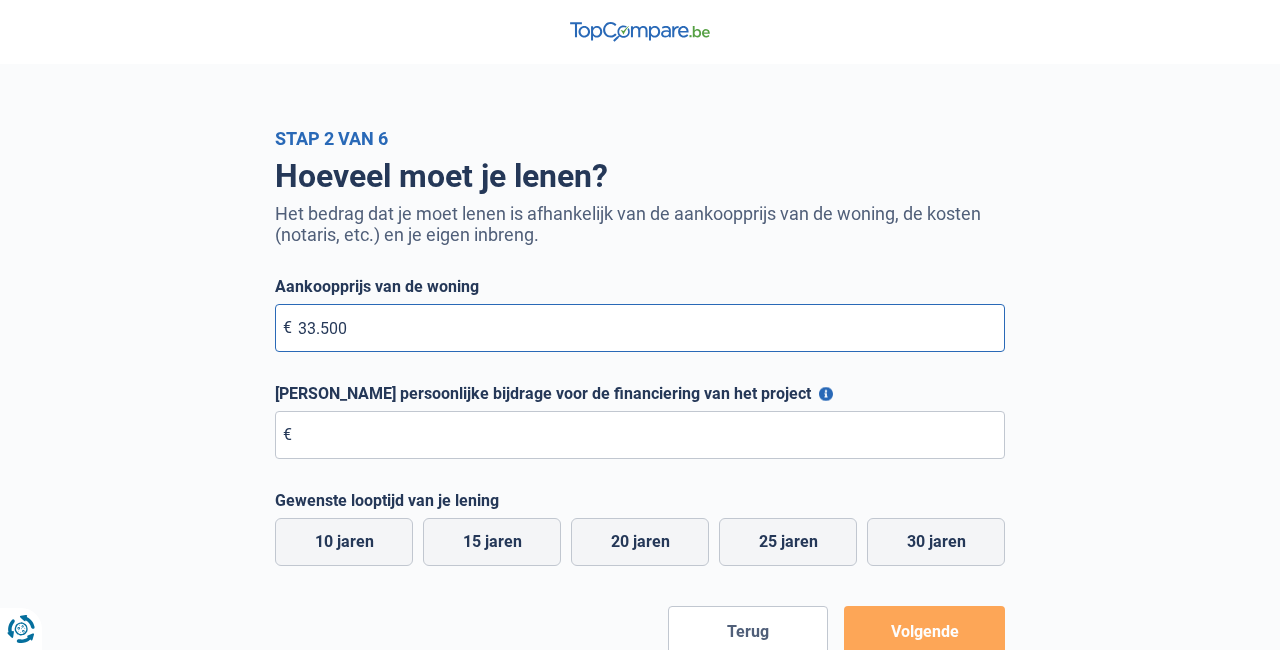 type on "335.000" 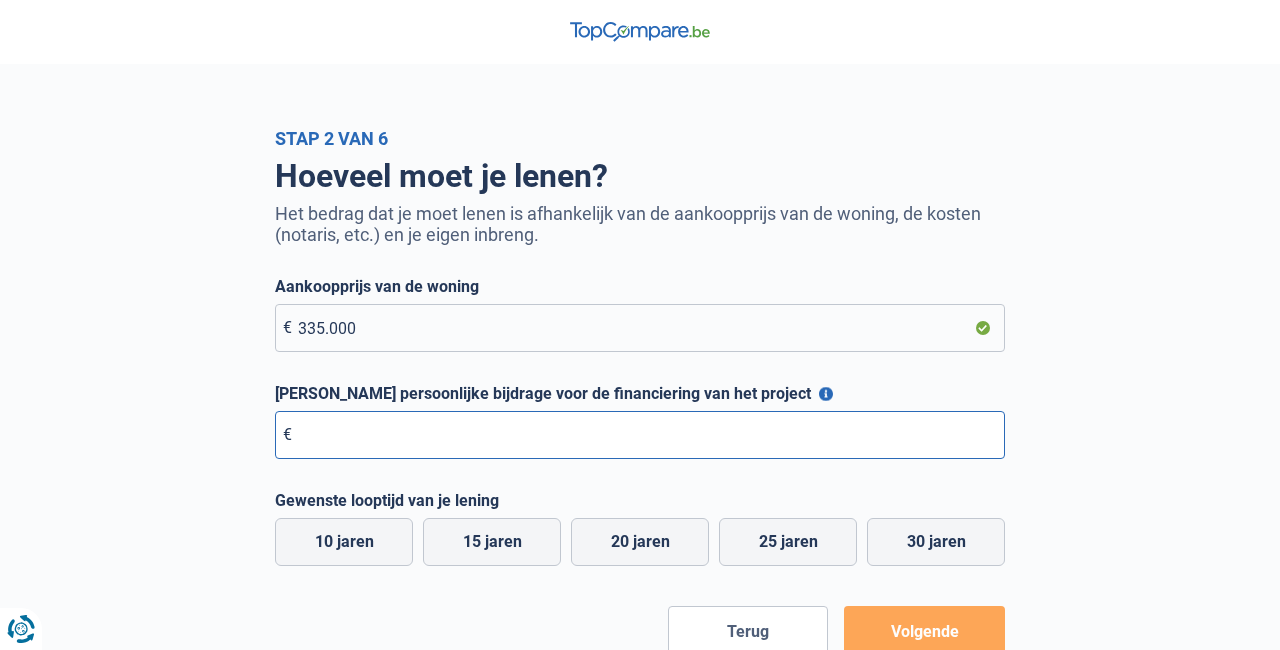 click on "[PERSON_NAME] persoonlijke bijdrage voor de financiering van het project" at bounding box center (640, 435) 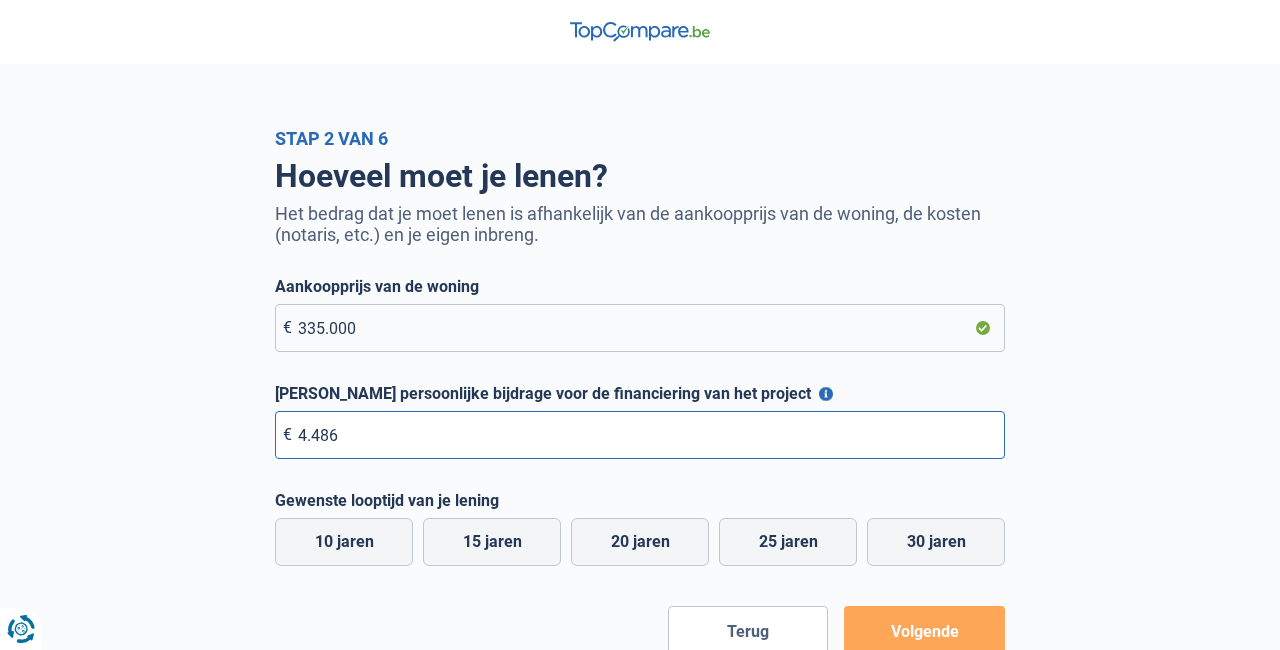 type on "44.860" 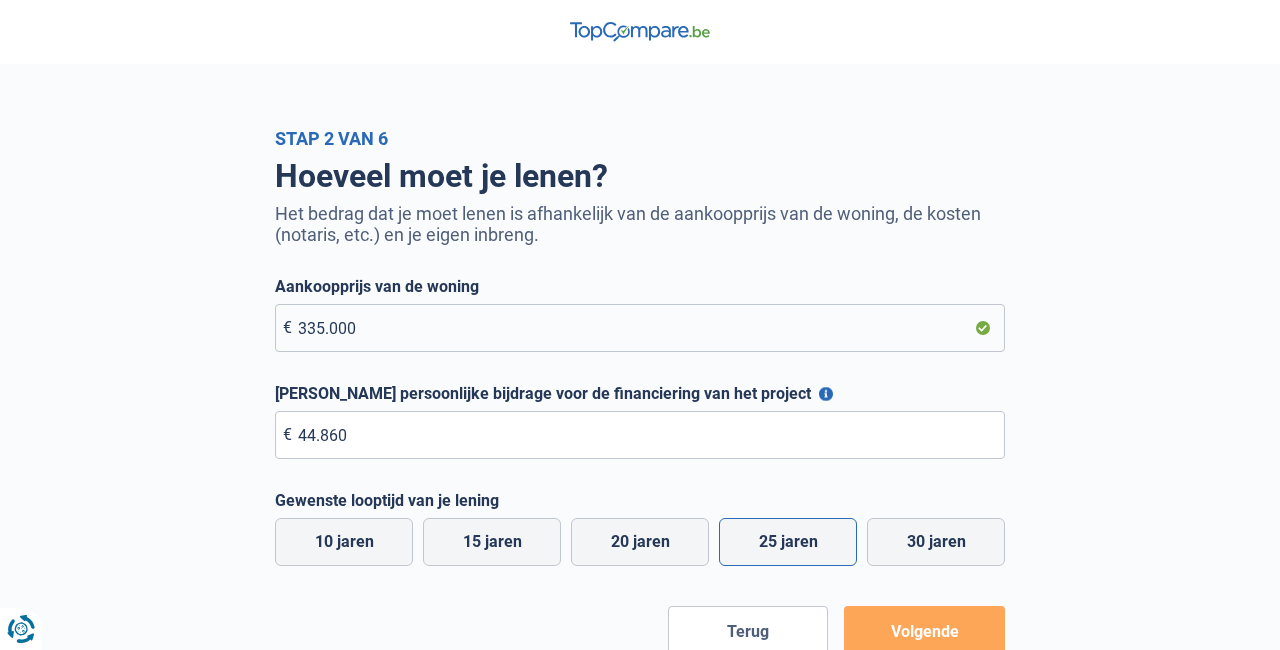 click on "25 jaren" at bounding box center [788, 542] 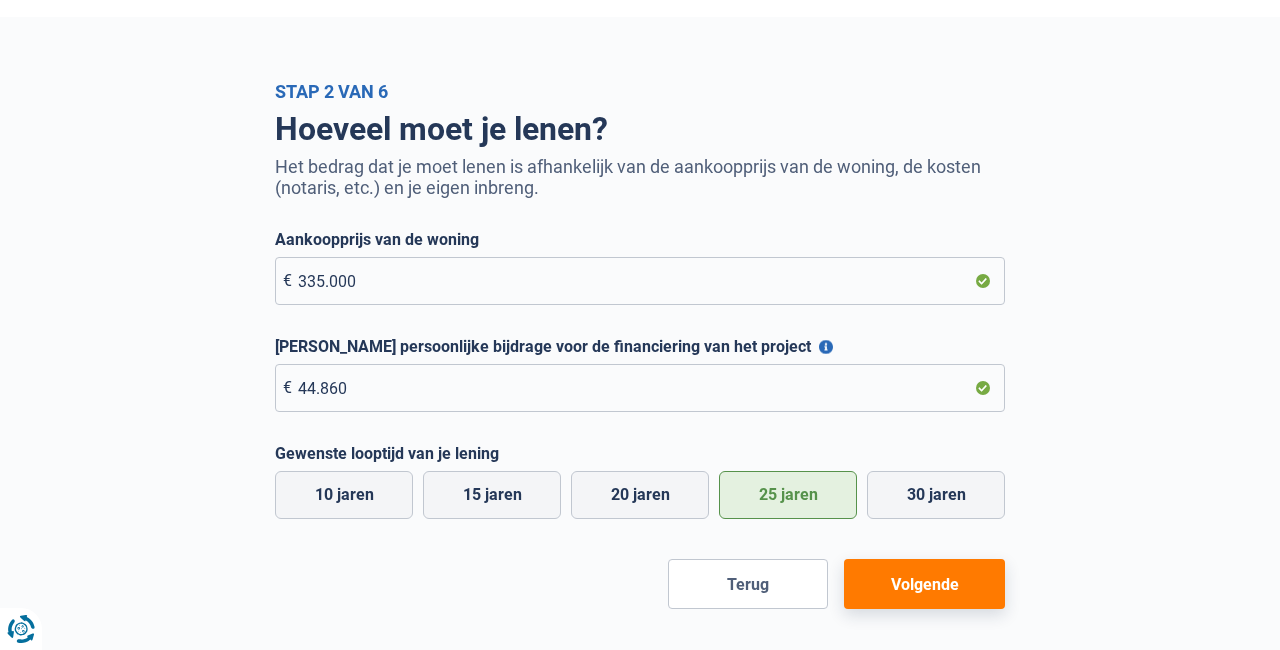 scroll, scrollTop: 136, scrollLeft: 0, axis: vertical 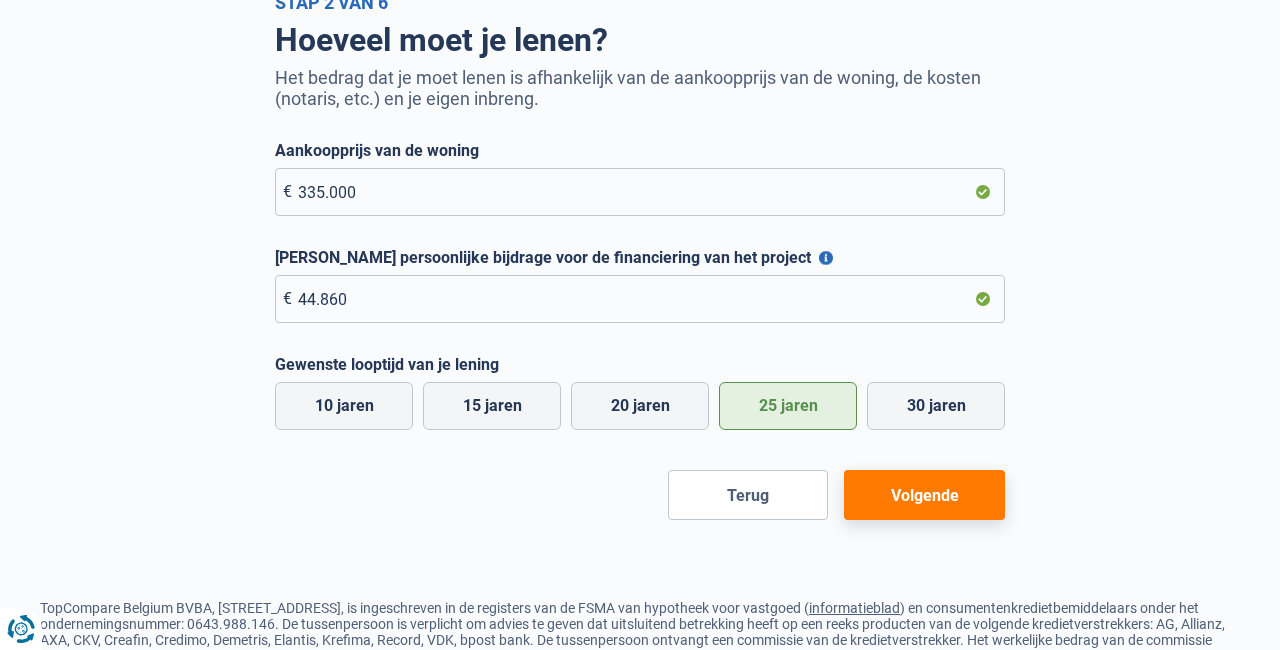 click on "Volgende" at bounding box center (924, 495) 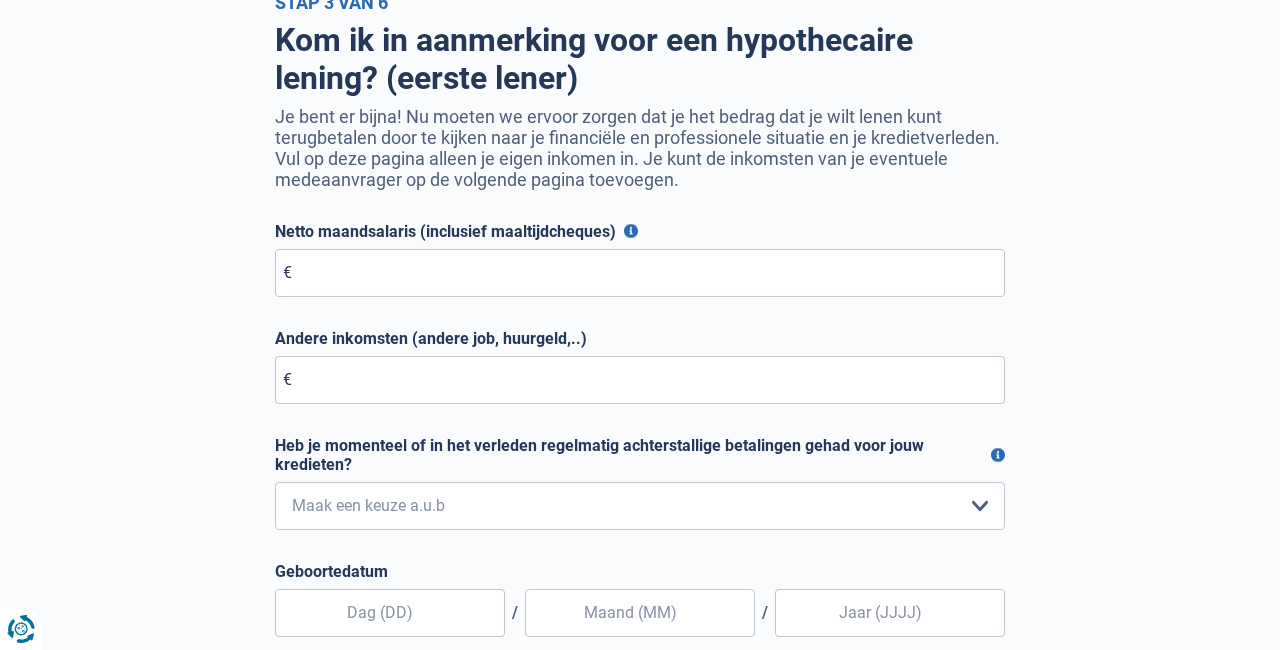 scroll, scrollTop: 0, scrollLeft: 0, axis: both 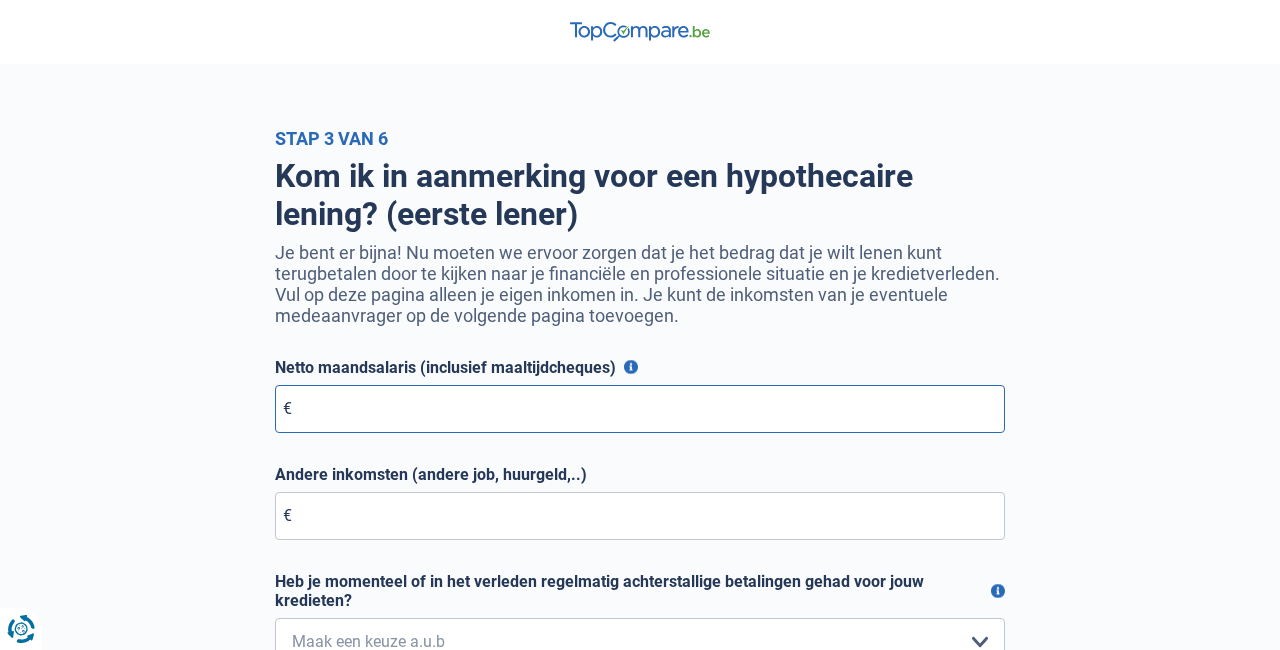 click on "Netto maandsalaris (inclusief maaltijdcheques)" at bounding box center (640, 409) 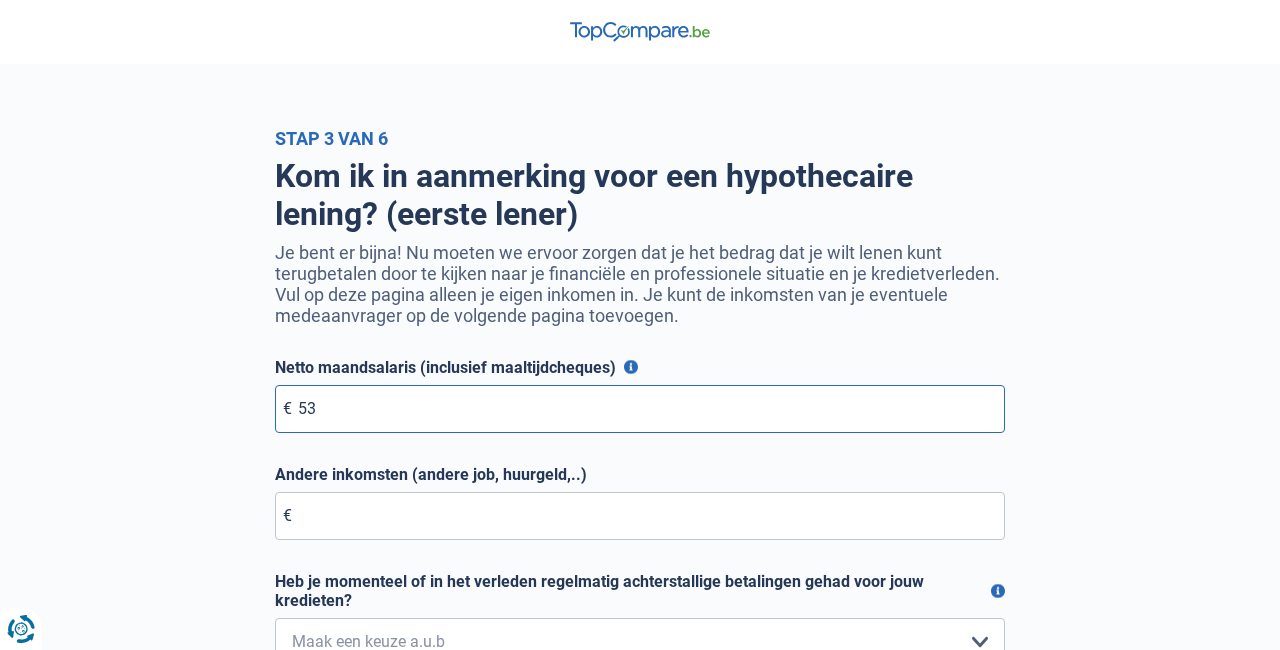 type on "5" 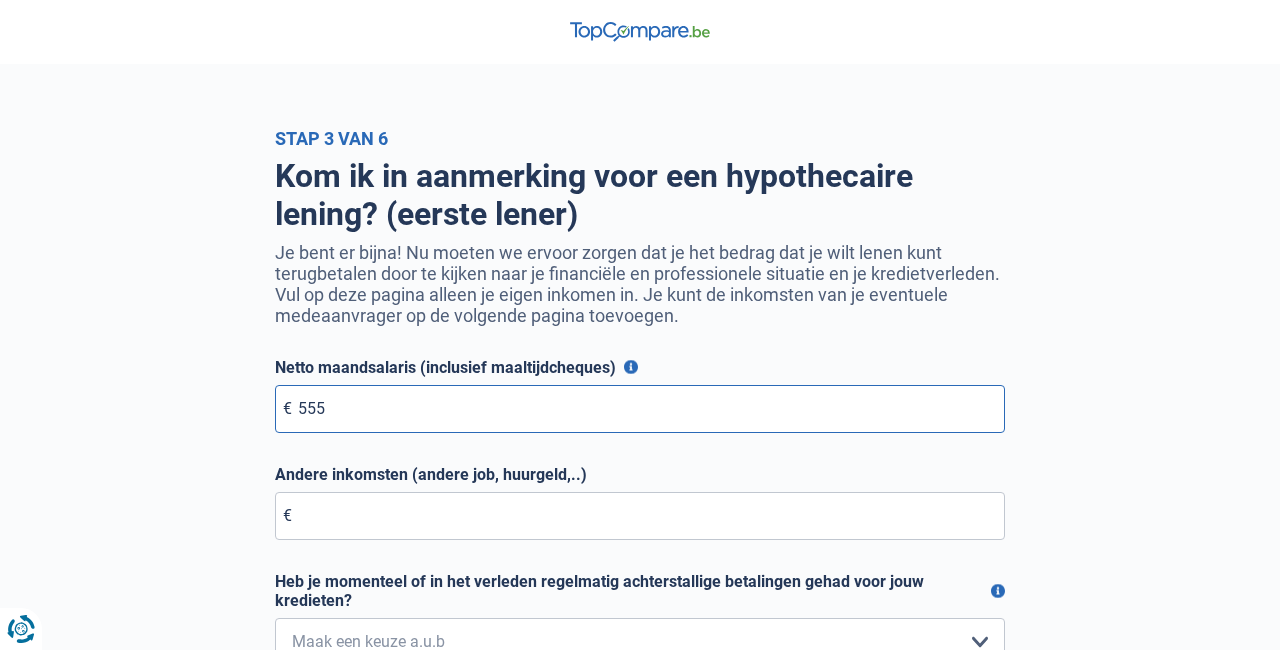 type on "5.550" 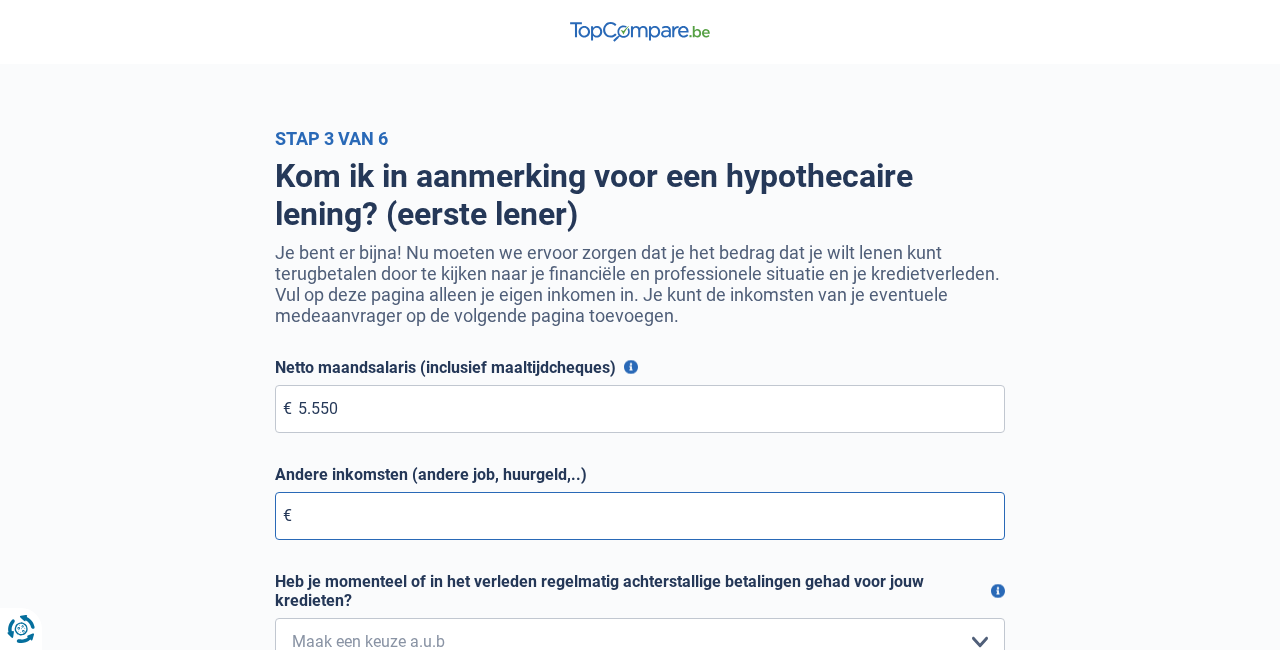 click on "Andere inkomsten (andere job, huurgeld,..)" at bounding box center [640, 516] 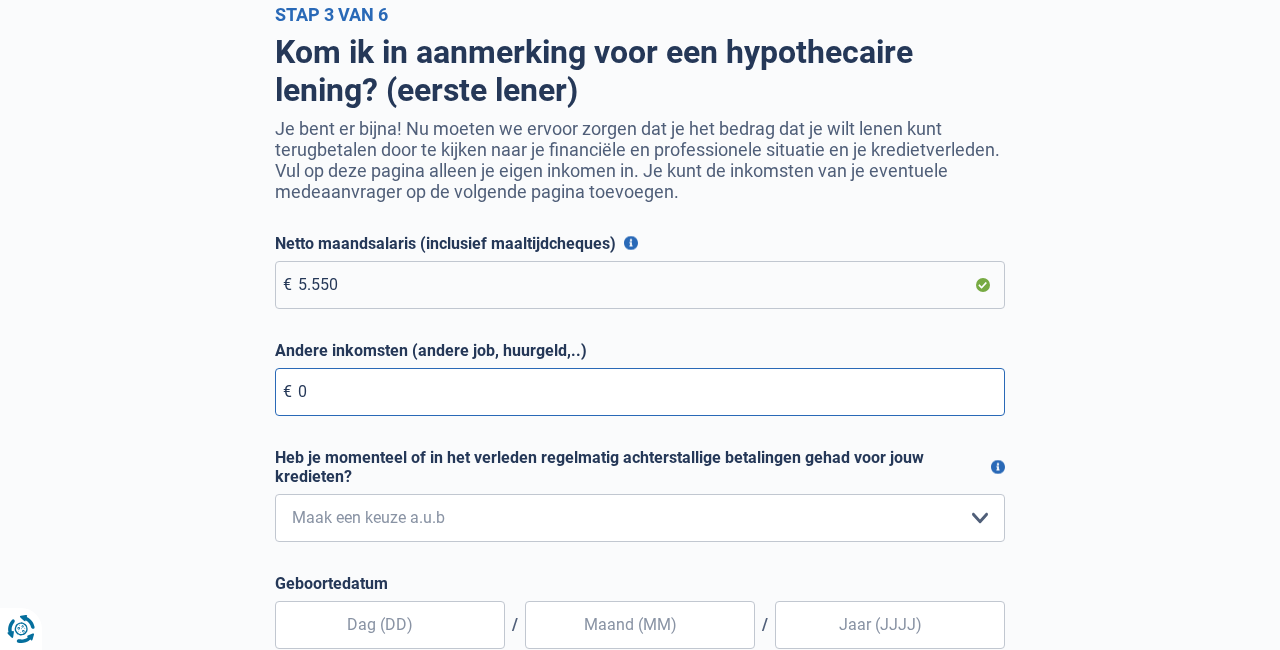 scroll, scrollTop: 292, scrollLeft: 0, axis: vertical 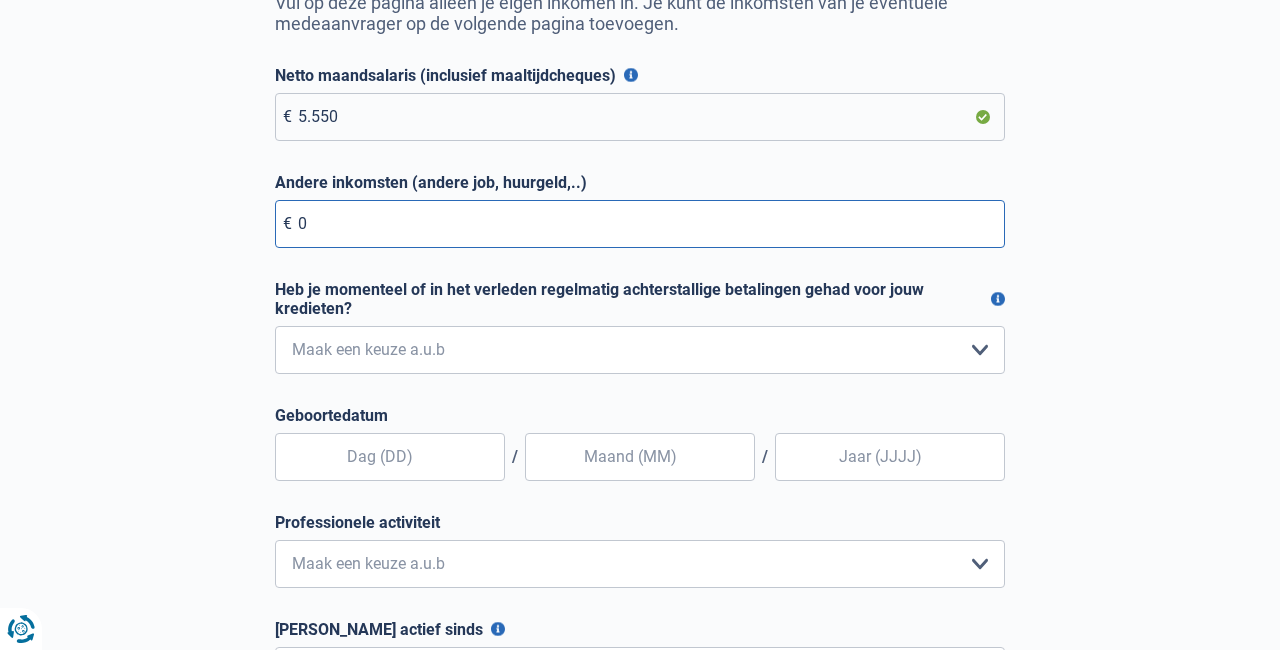 type on "0" 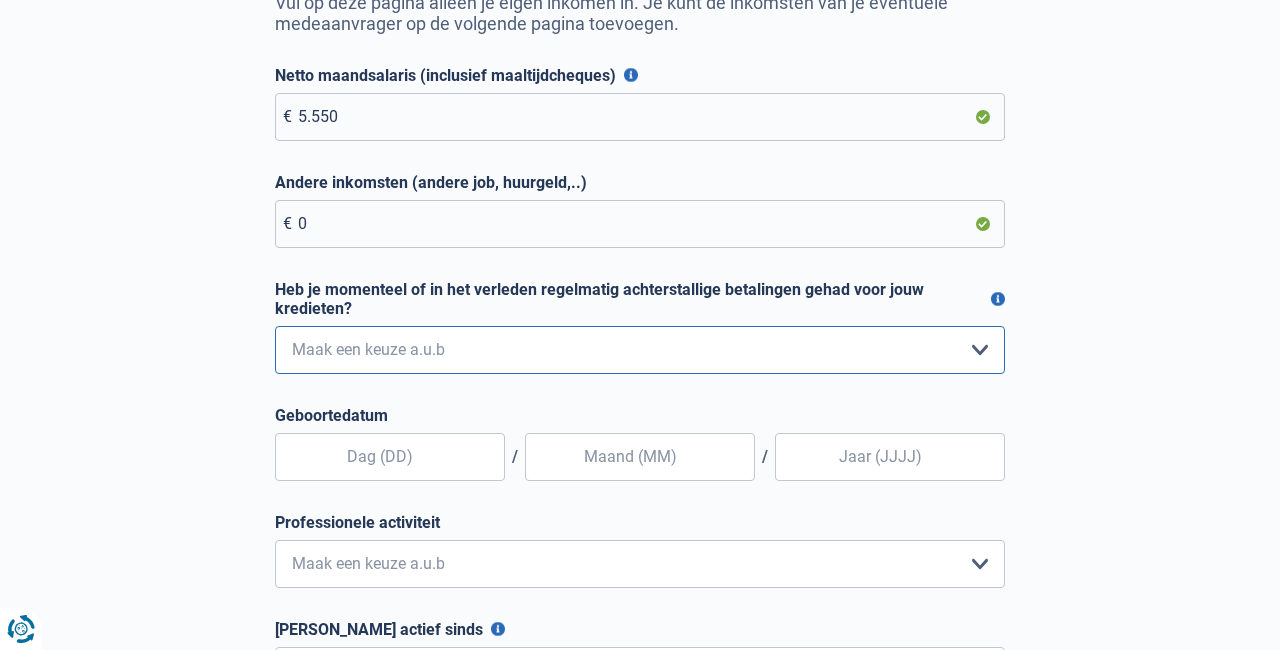 select on "0" 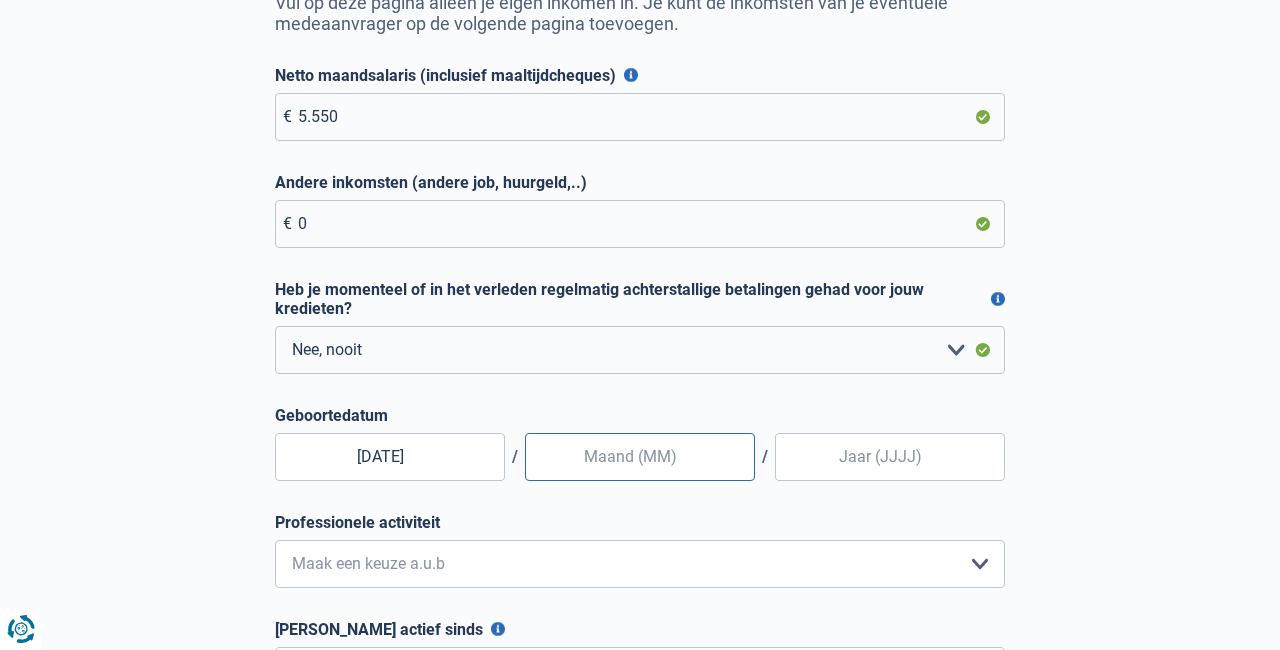 type on "26" 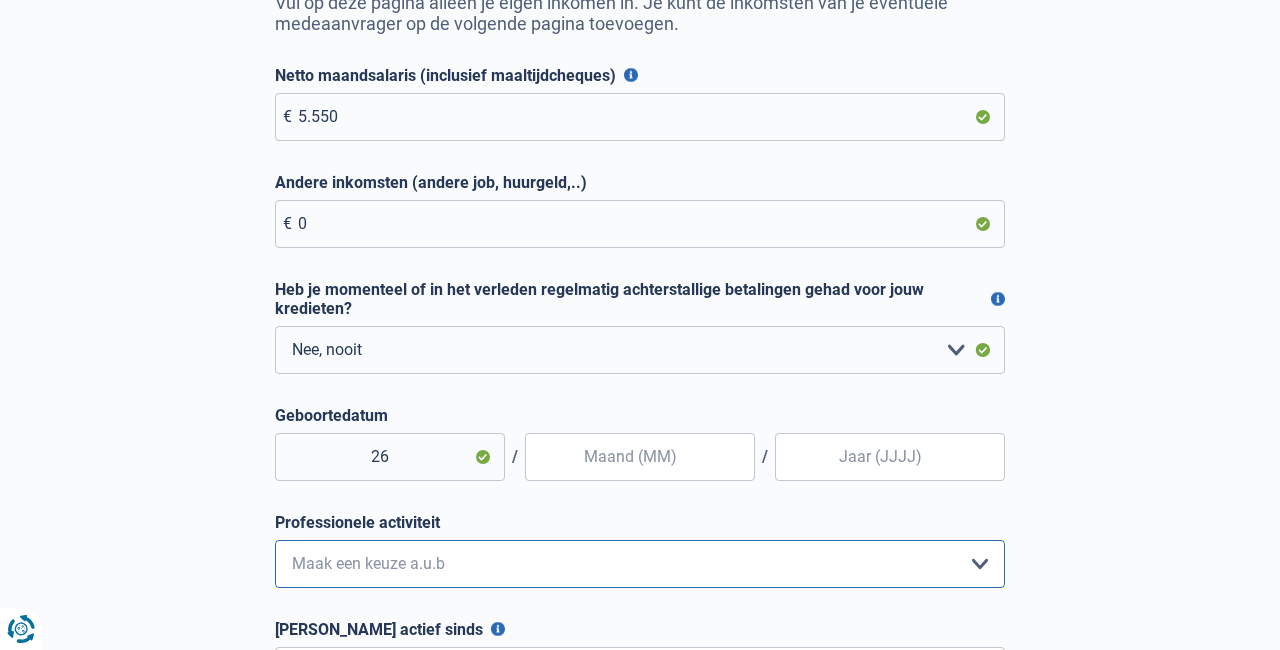 select on "official" 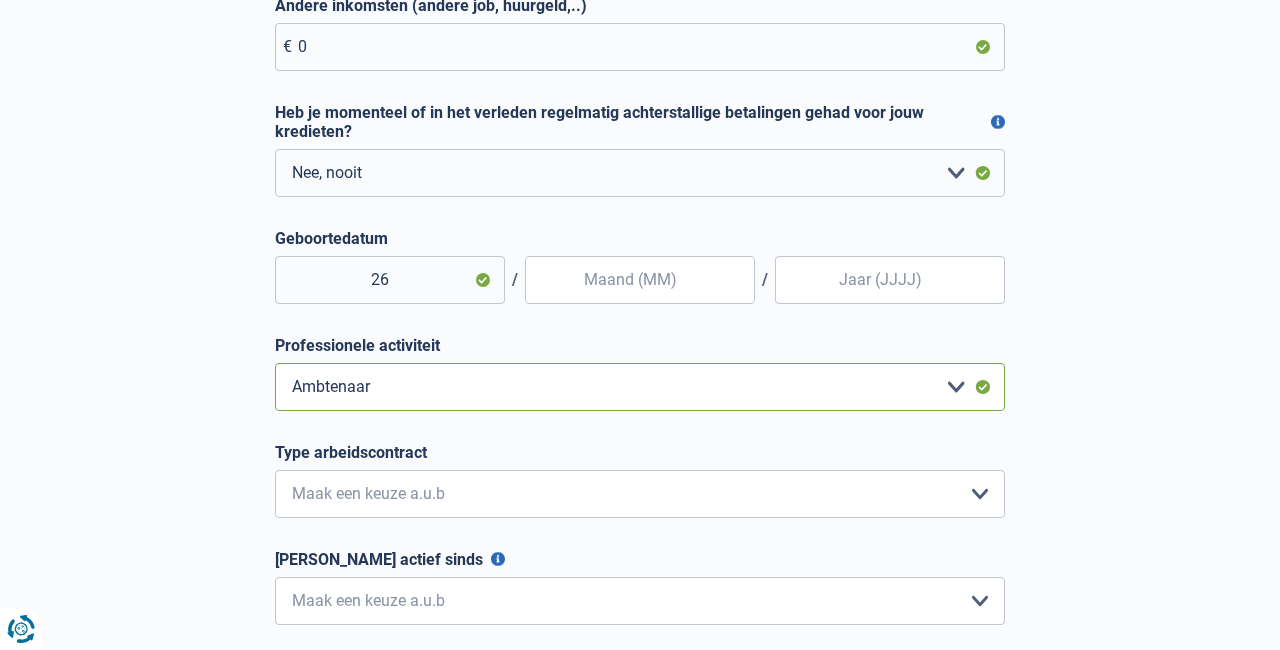 scroll, scrollTop: 478, scrollLeft: 0, axis: vertical 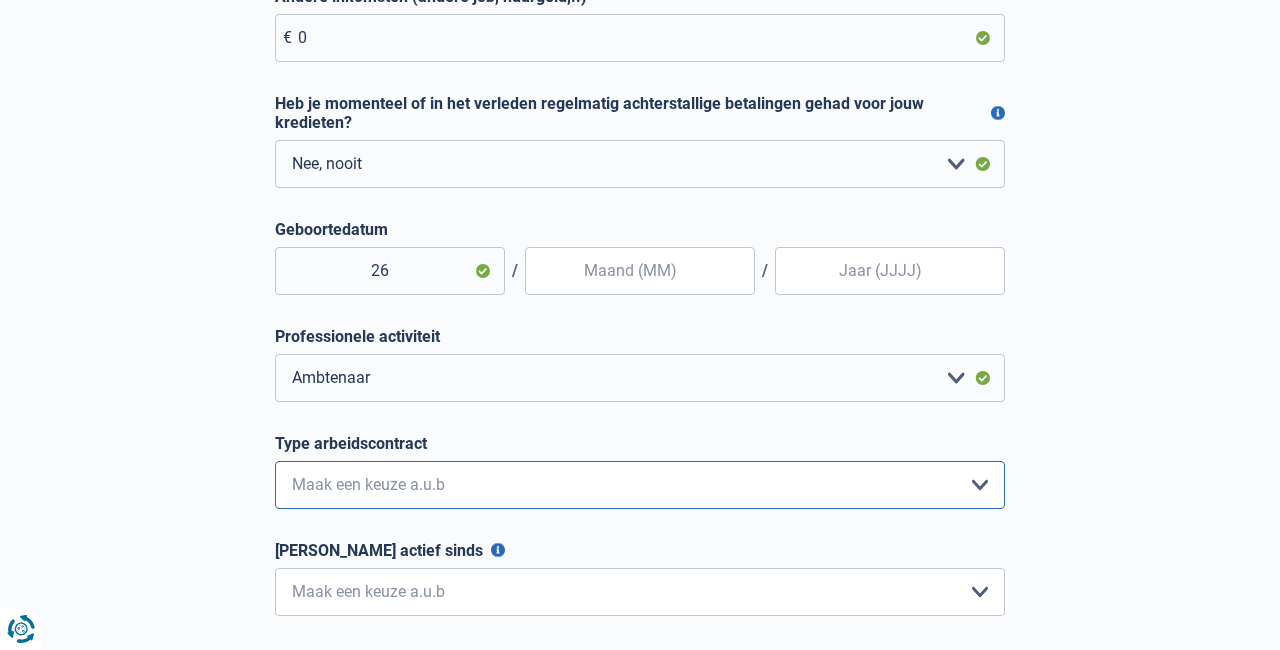 select on "permanent" 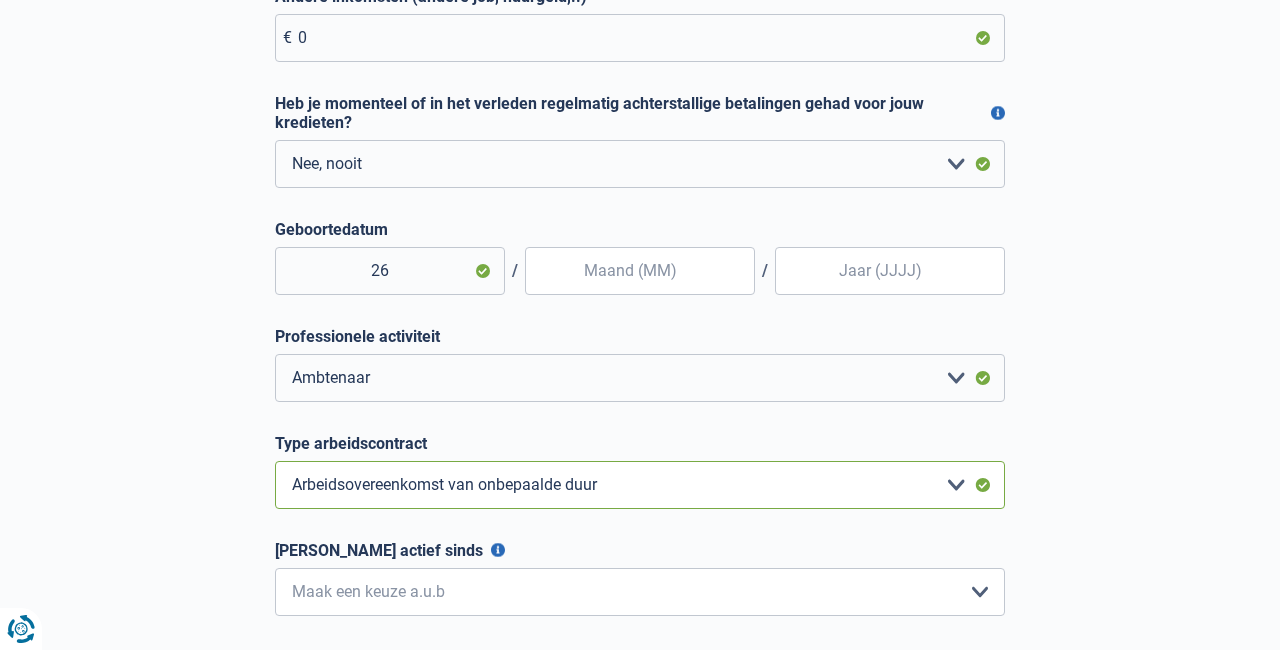 scroll, scrollTop: 588, scrollLeft: 0, axis: vertical 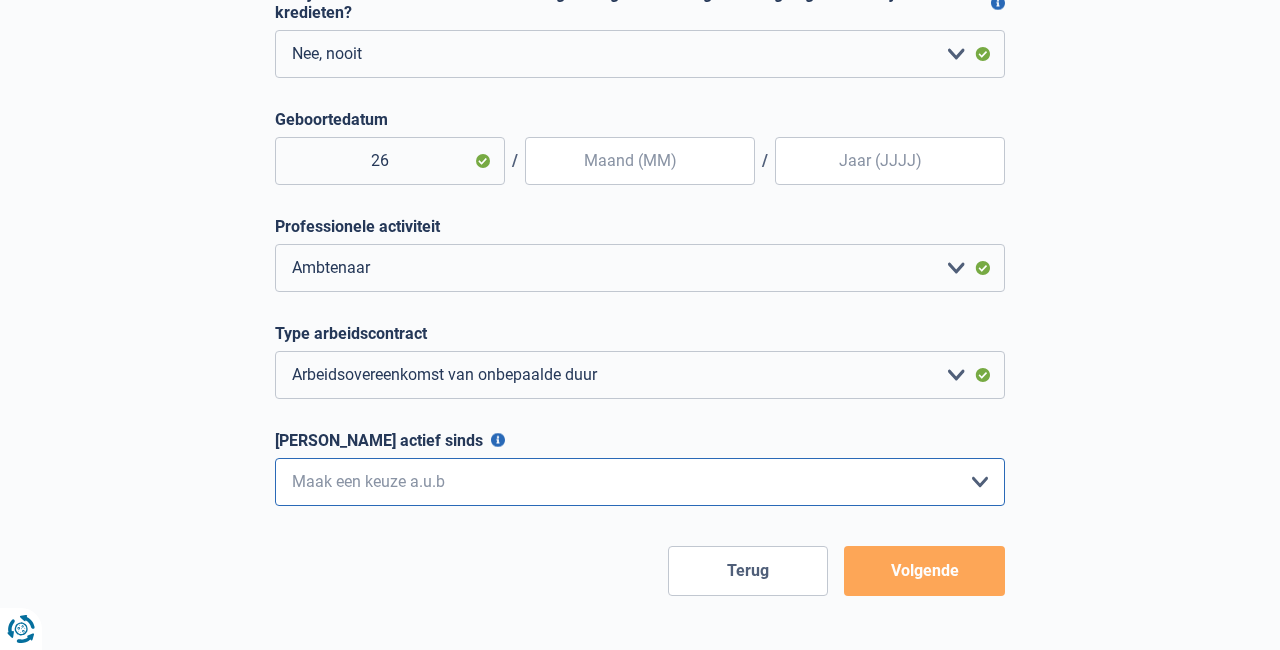 select on "more36" 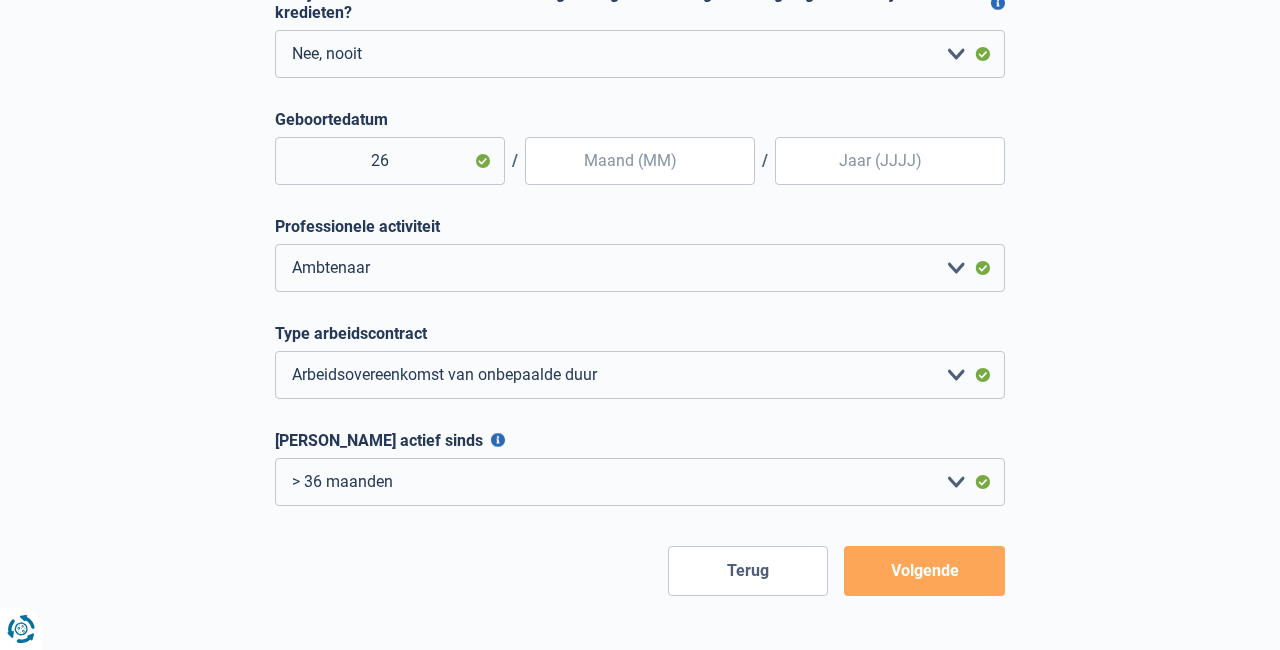 click on "Volgende" at bounding box center [924, 571] 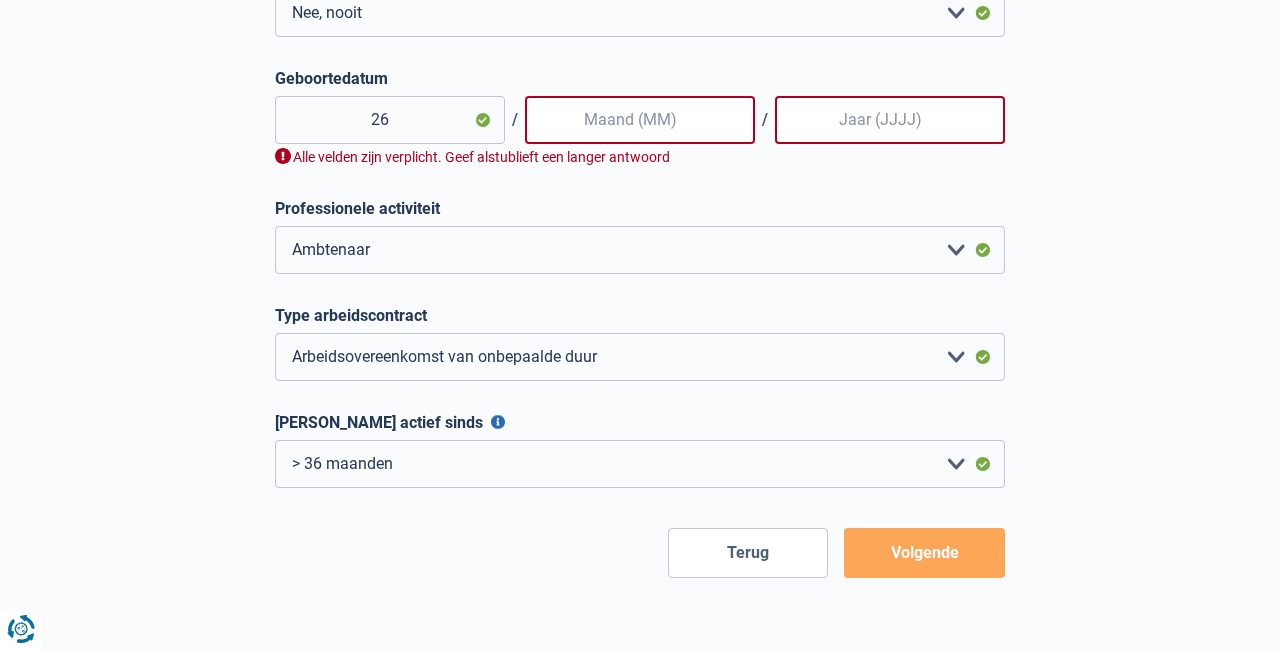 click at bounding box center (640, 120) 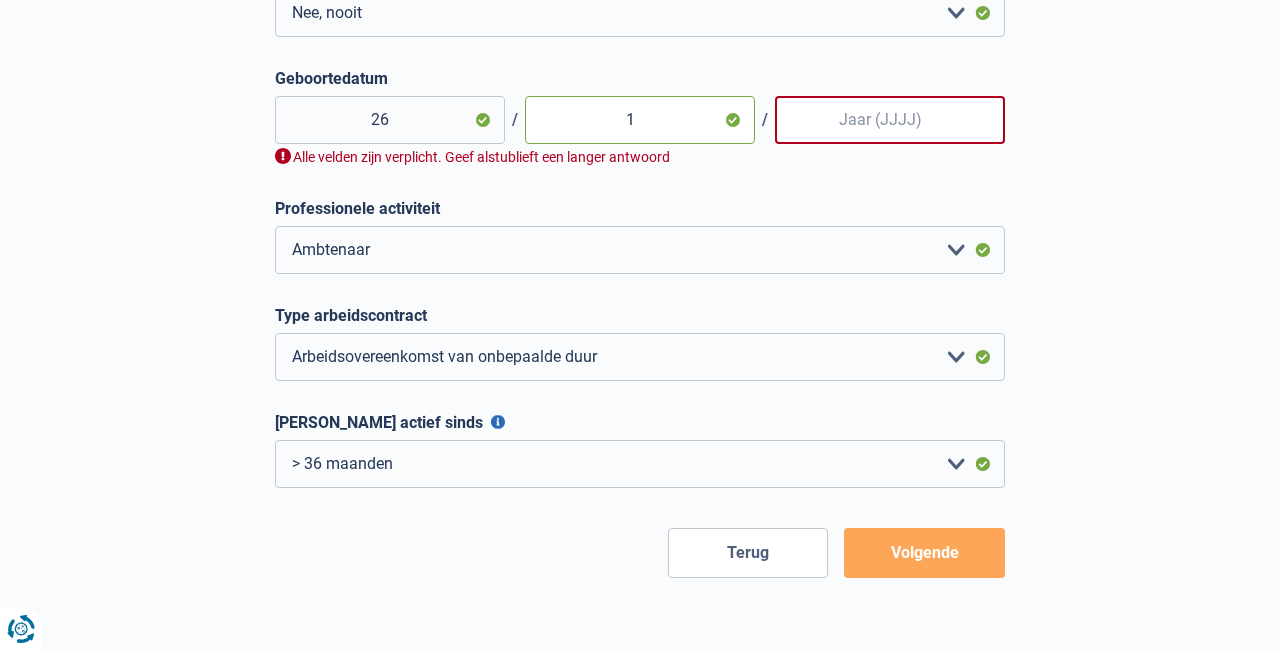 type on "12" 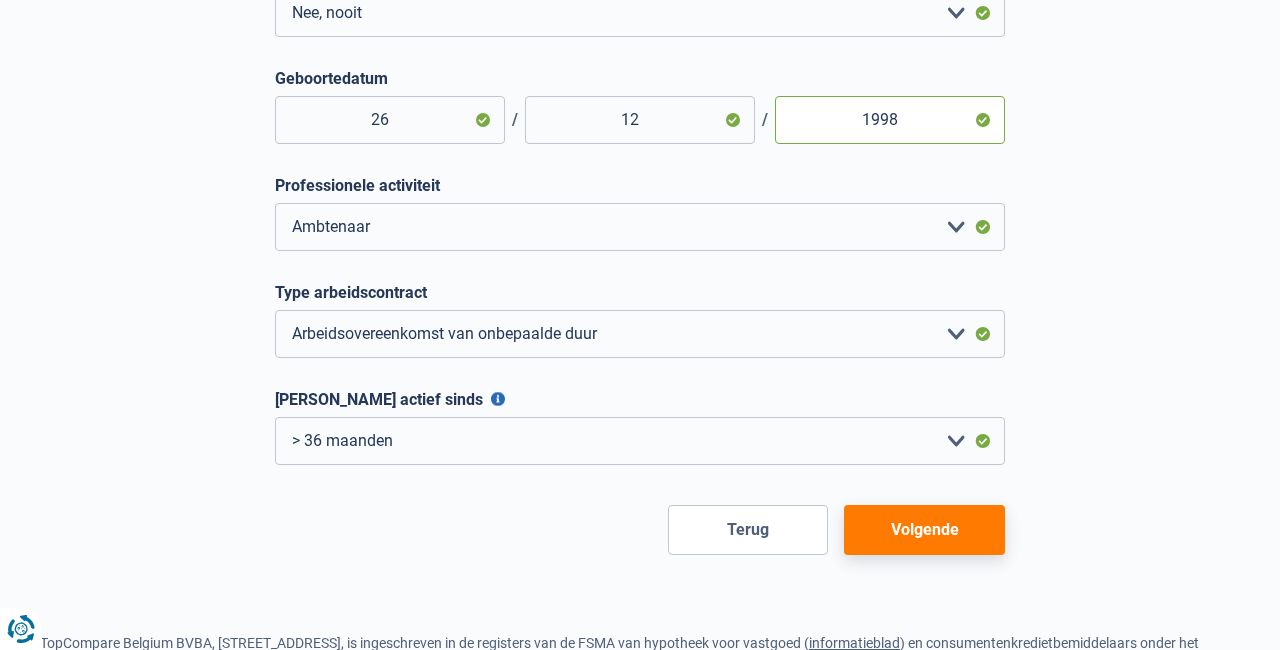 type on "1998" 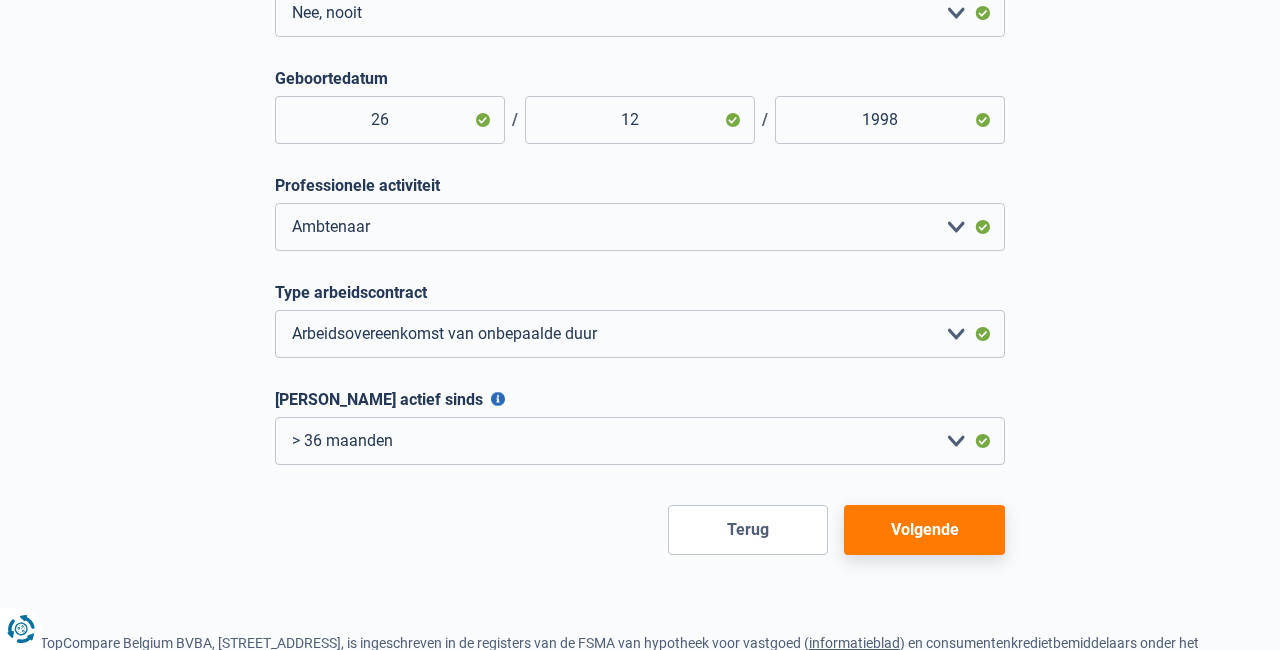 click on "Volgende" at bounding box center (924, 530) 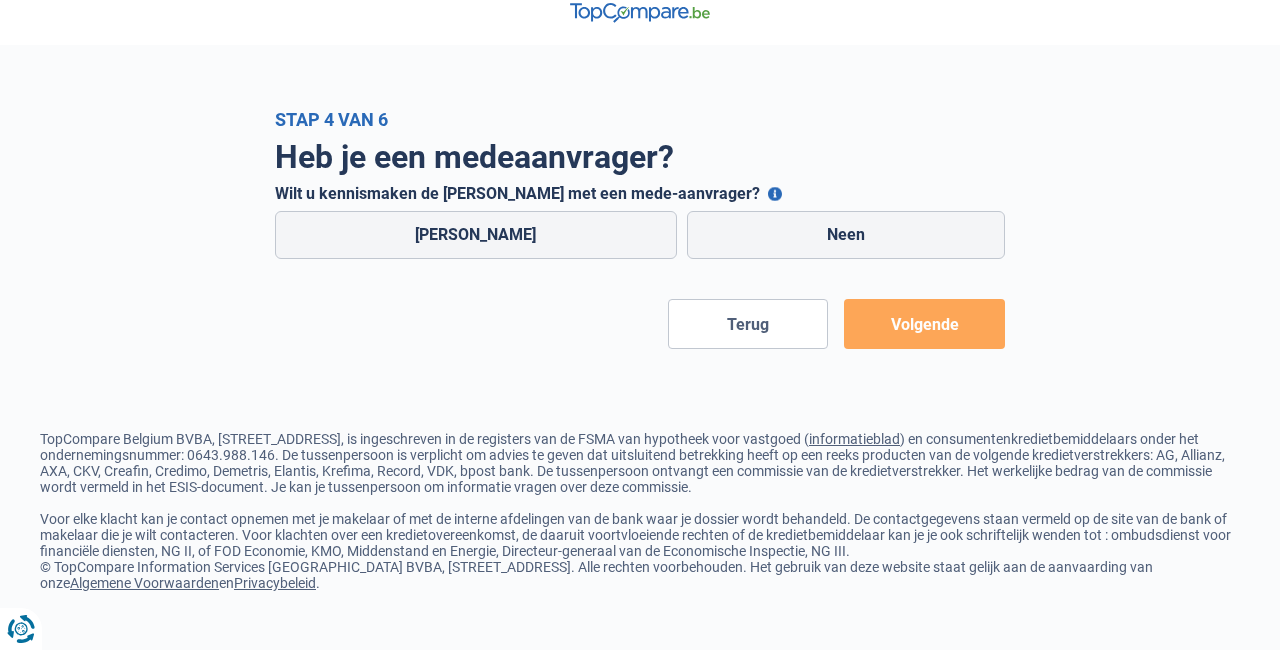 scroll, scrollTop: 0, scrollLeft: 0, axis: both 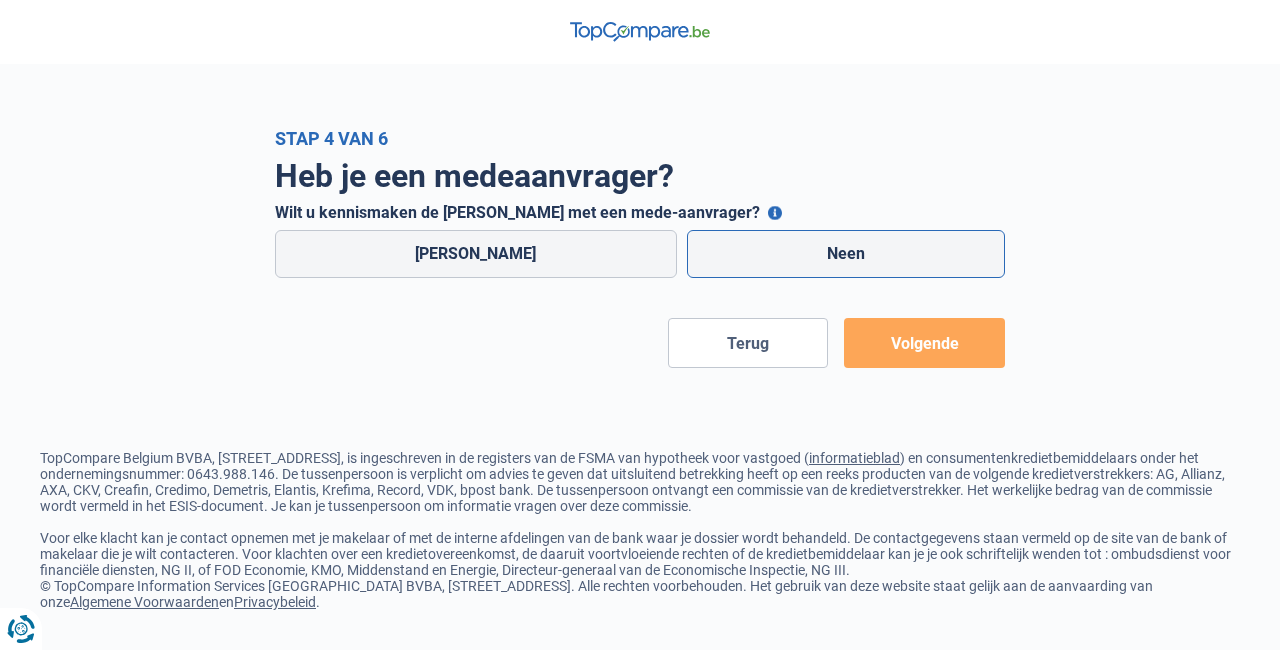 click on "Neen" at bounding box center (846, 254) 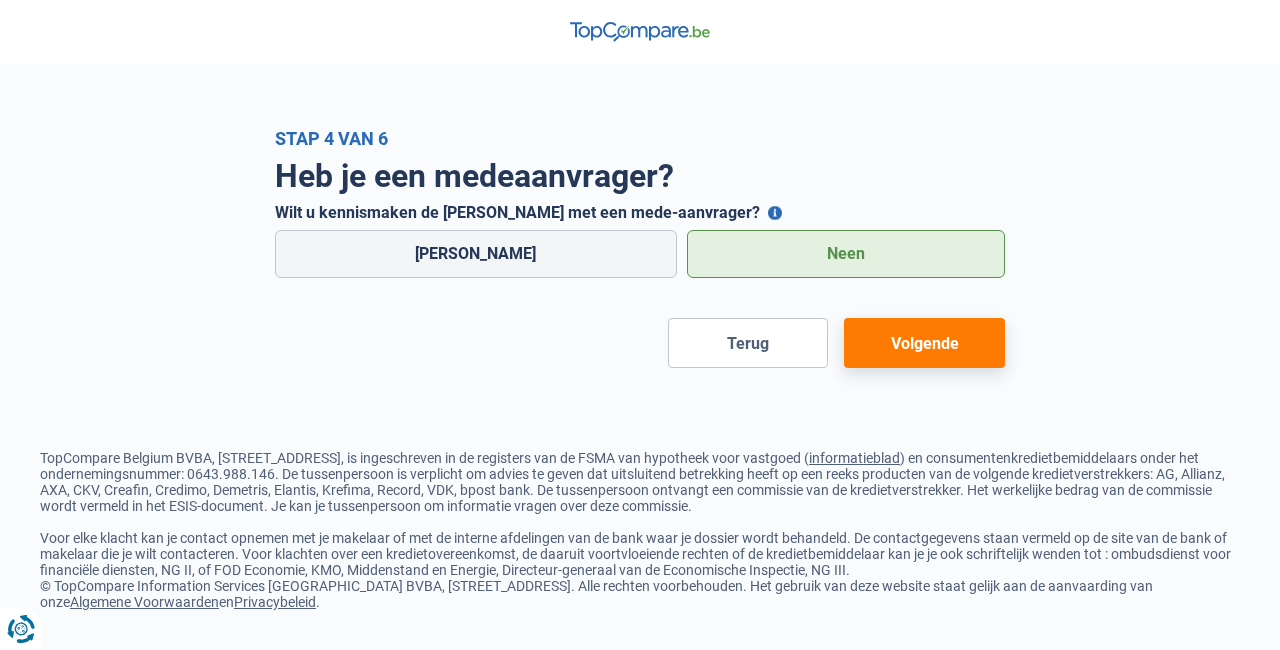 click on "Volgende" at bounding box center [924, 343] 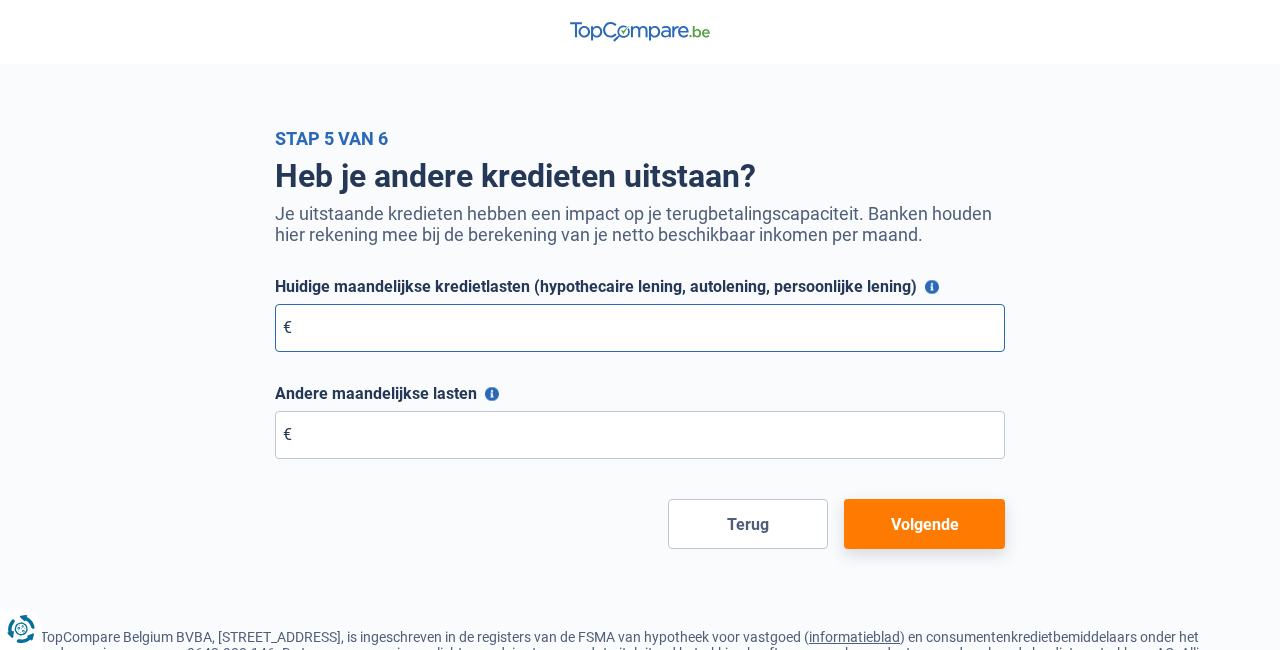click on "Huidige maandelijkse kredietlasten (hypothecaire lening, autolening, persoonlijke lening)" at bounding box center [640, 328] 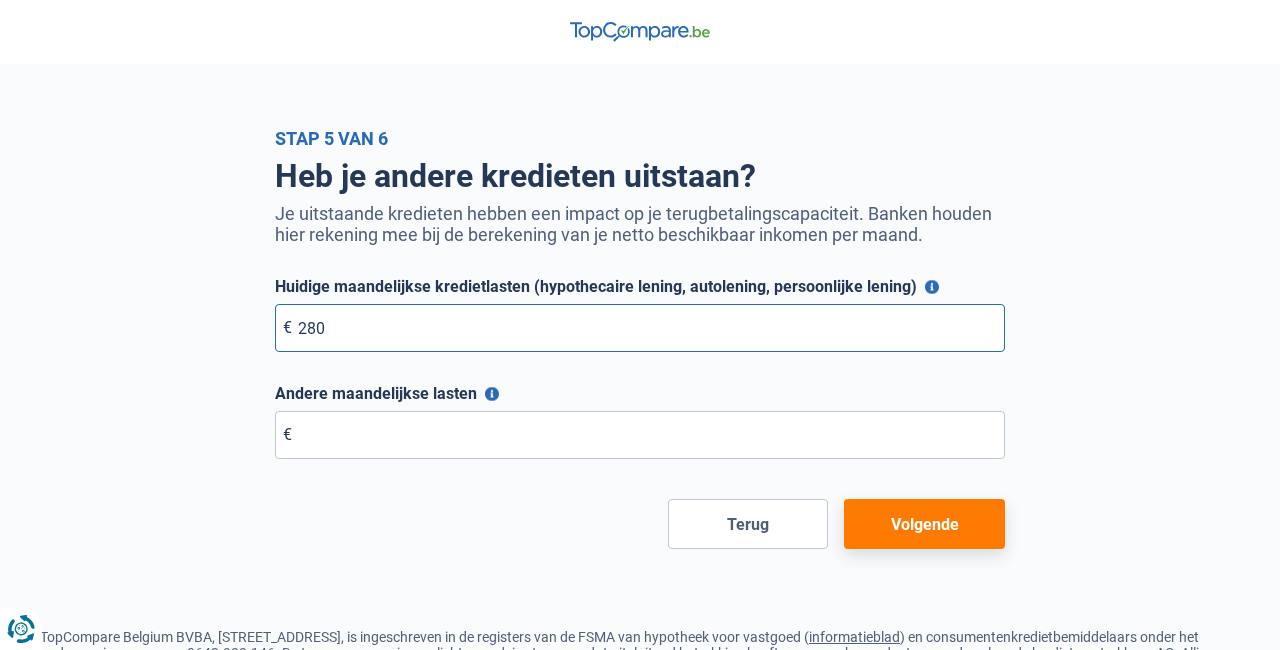 type on "280" 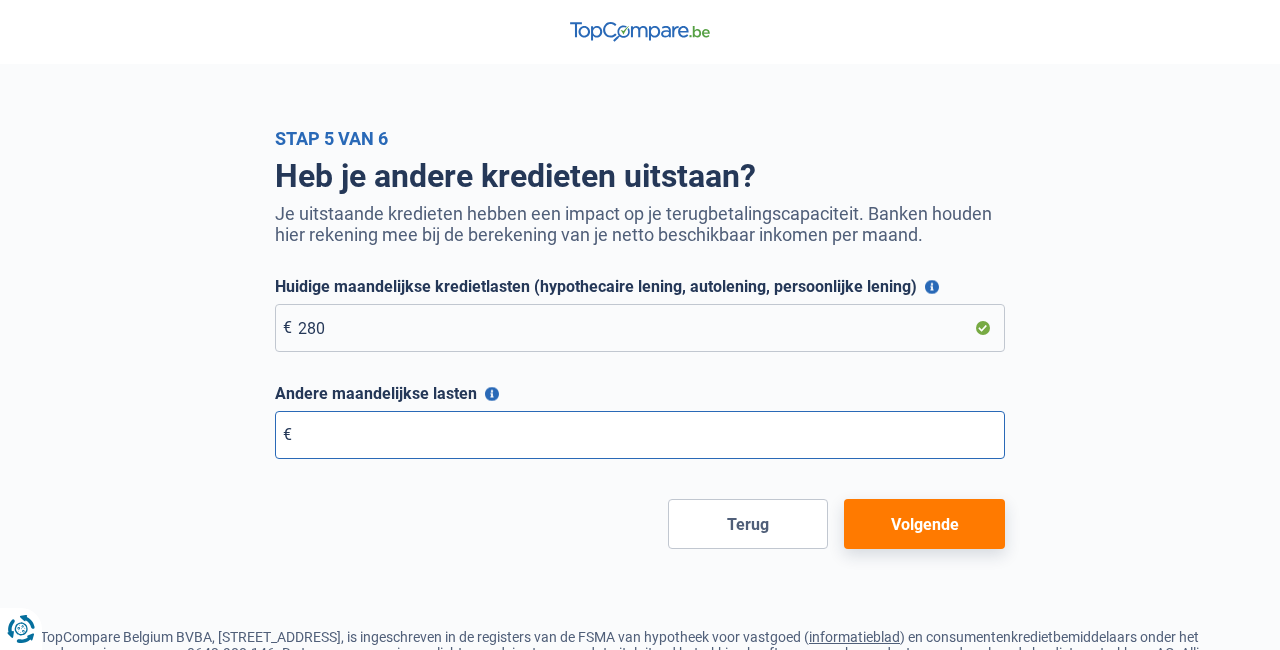 click on "Andere maandelijkse lasten" at bounding box center (640, 435) 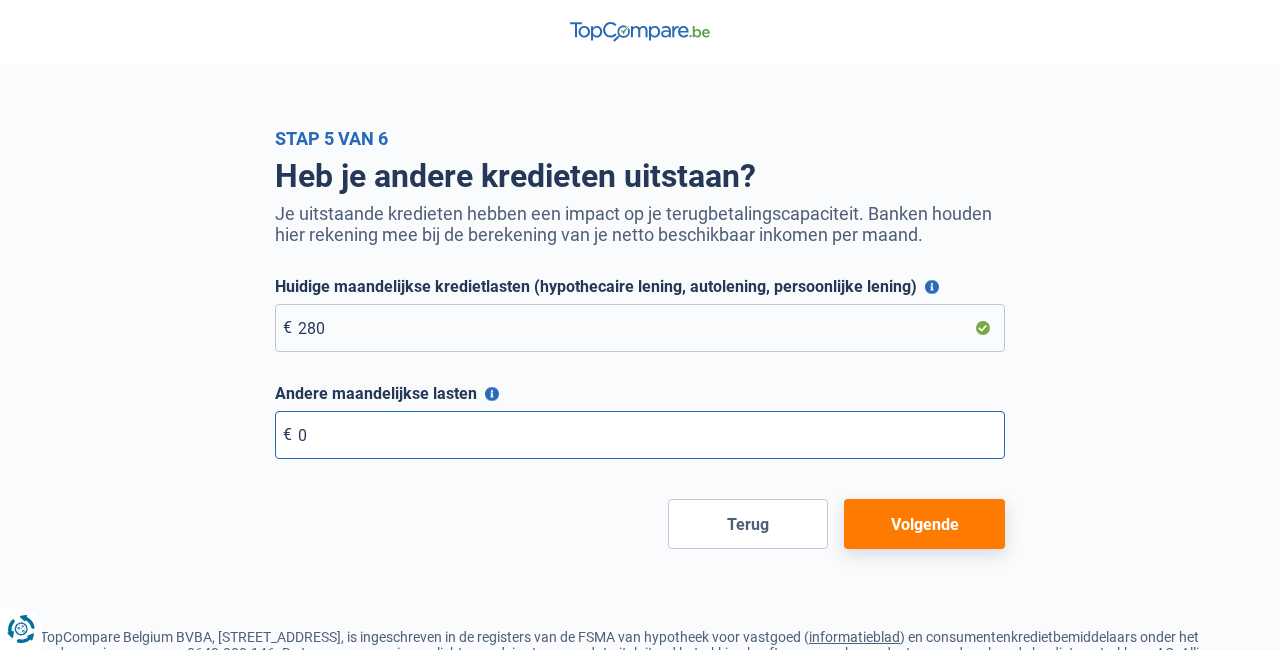 type on "0" 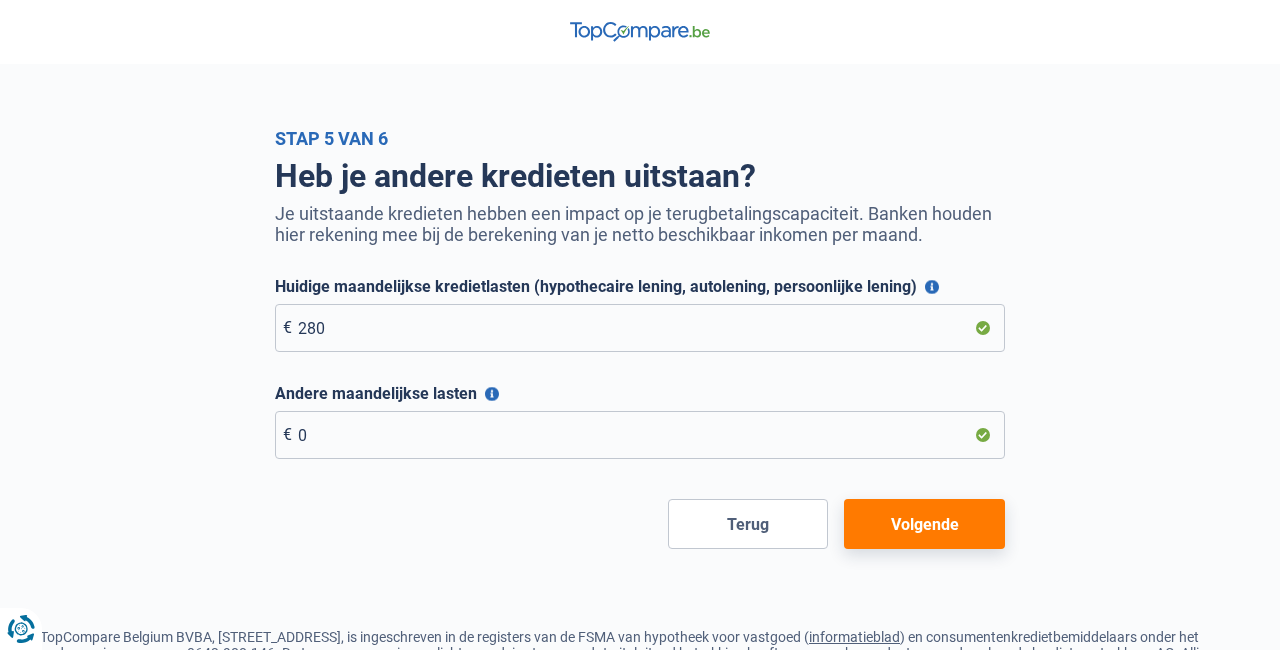 click on "Volgende" at bounding box center (924, 524) 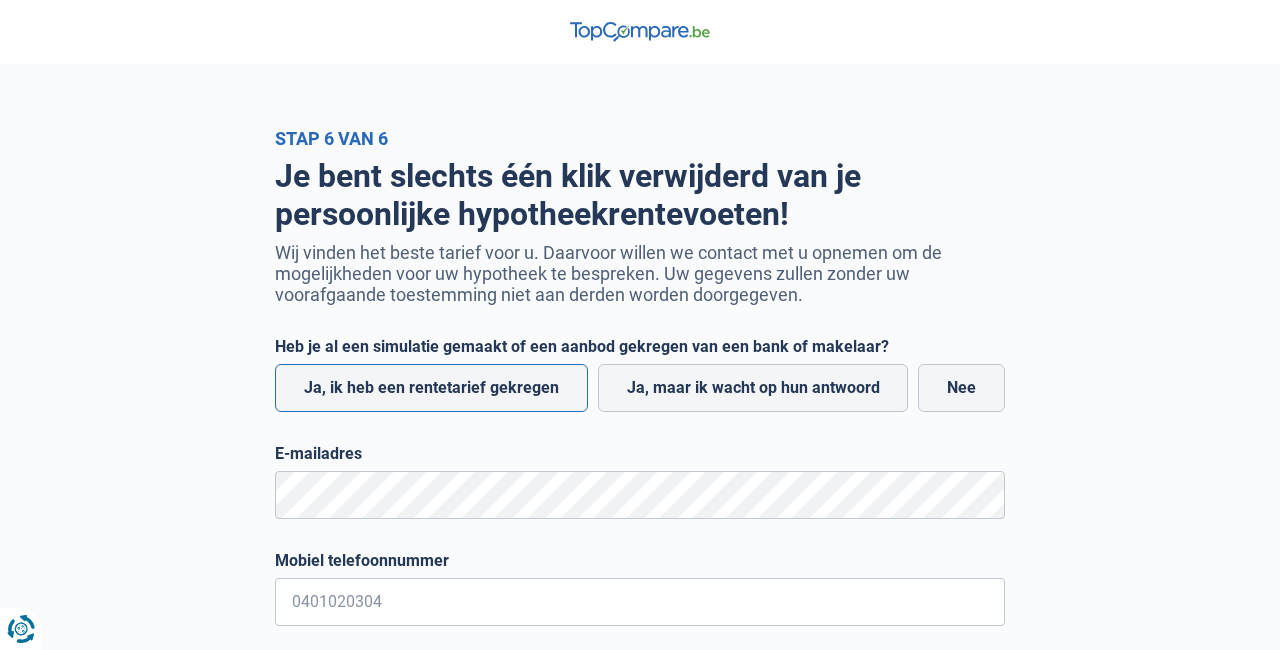 click on "Ja, ik heb een rentetarief gekregen" at bounding box center [431, 388] 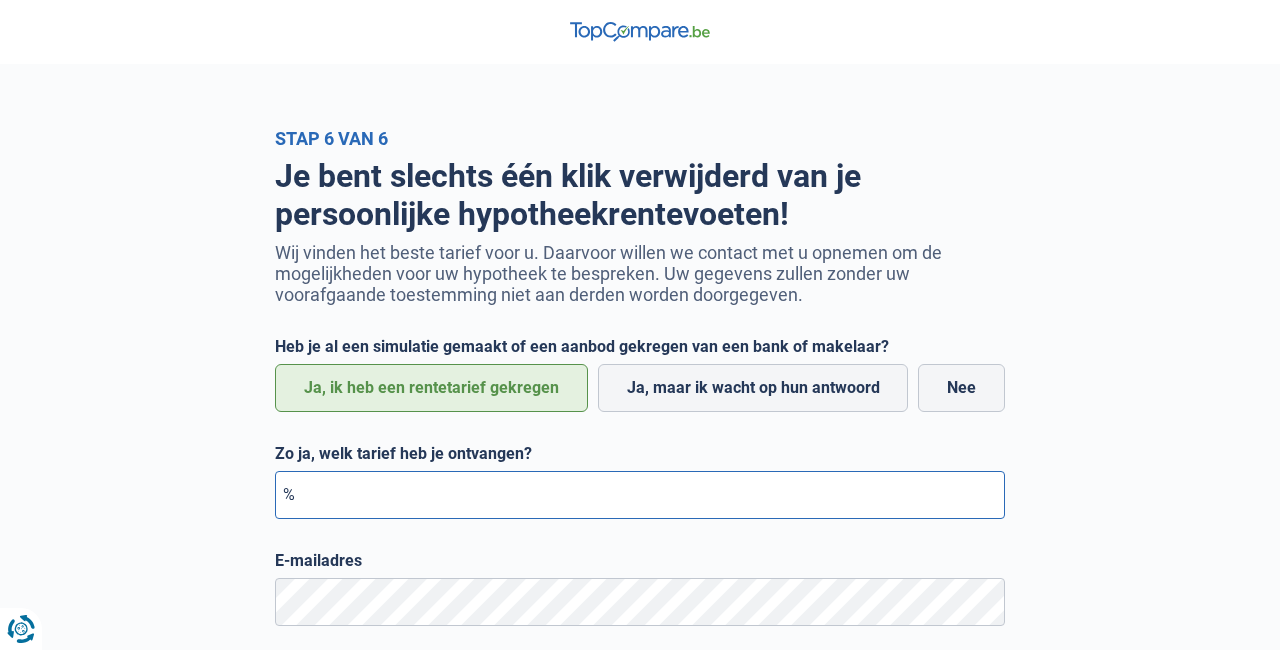 click on "Zo ja, welk tarief heb je ontvangen?" at bounding box center [640, 495] 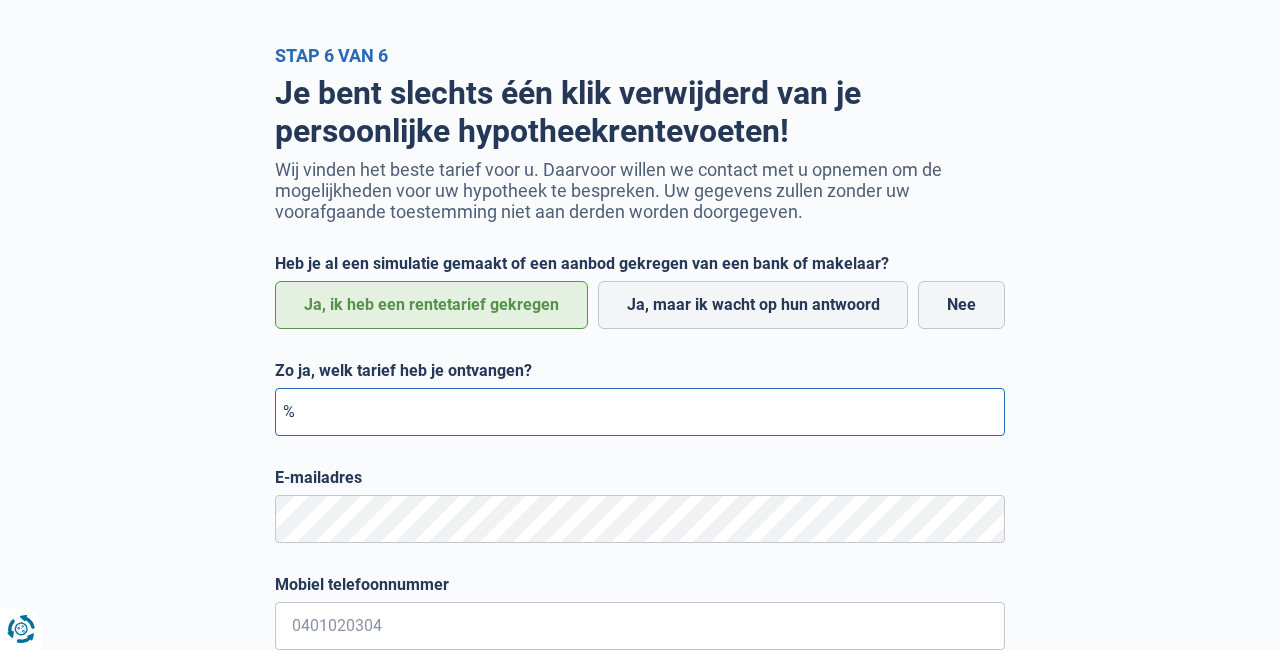 scroll, scrollTop: 296, scrollLeft: 0, axis: vertical 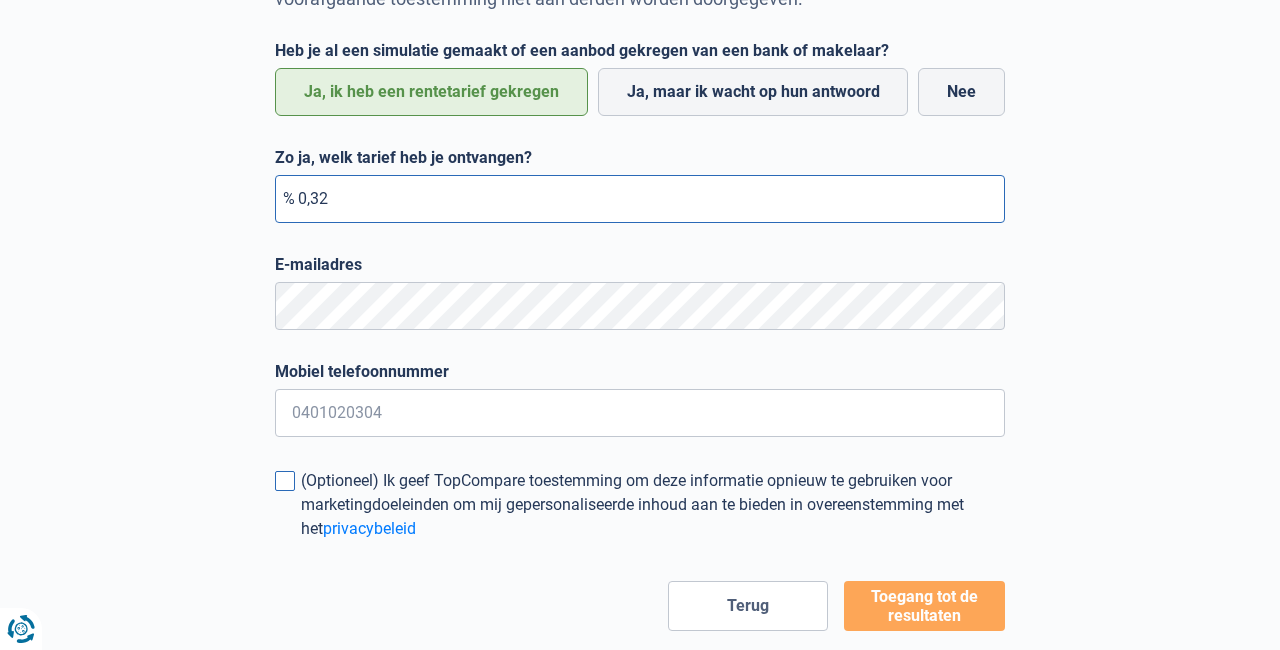 type on "3,29" 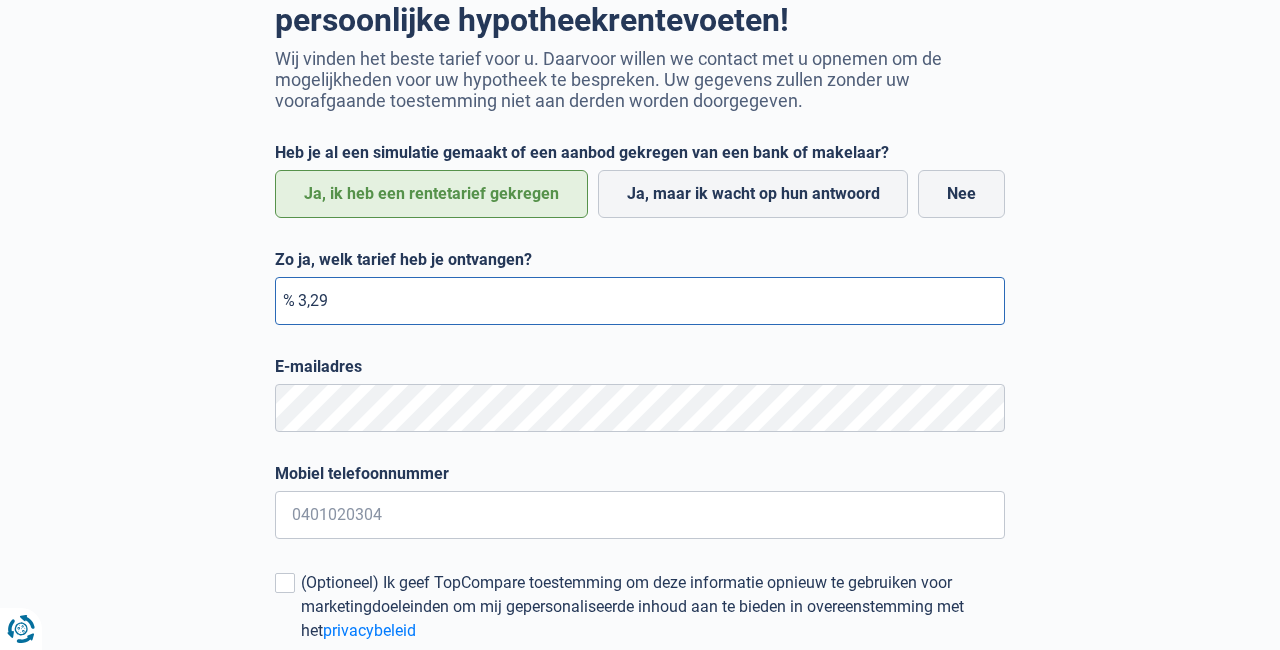 scroll, scrollTop: 234, scrollLeft: 0, axis: vertical 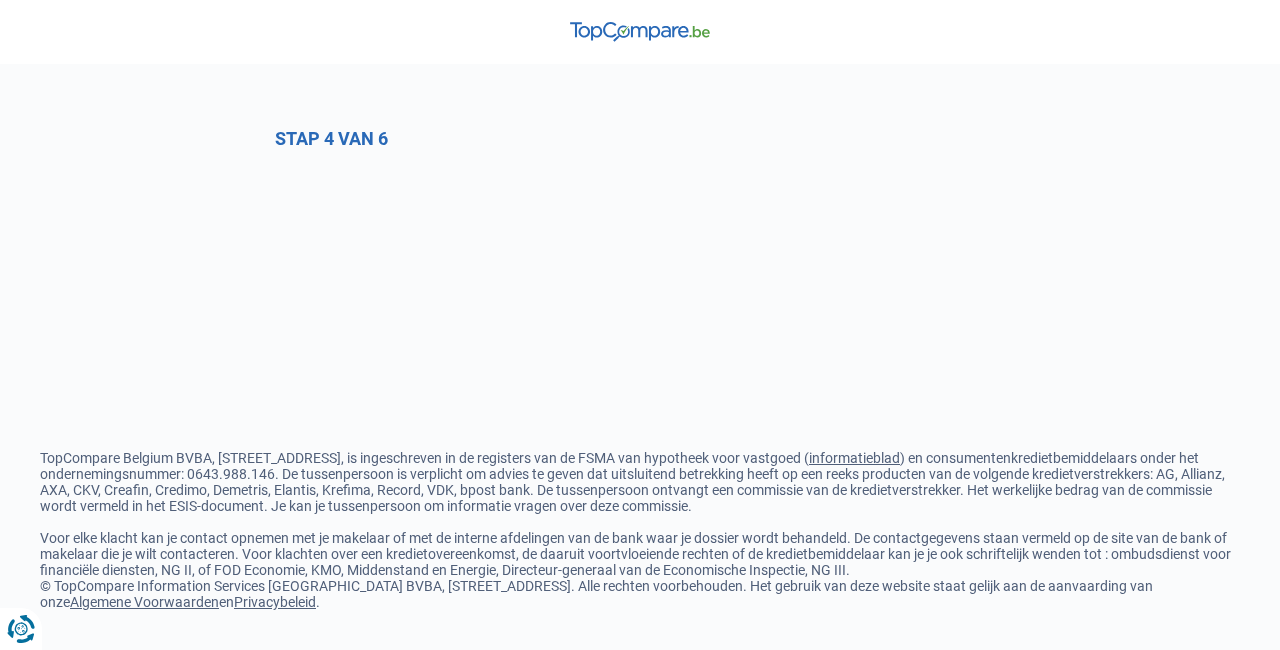 select on "0" 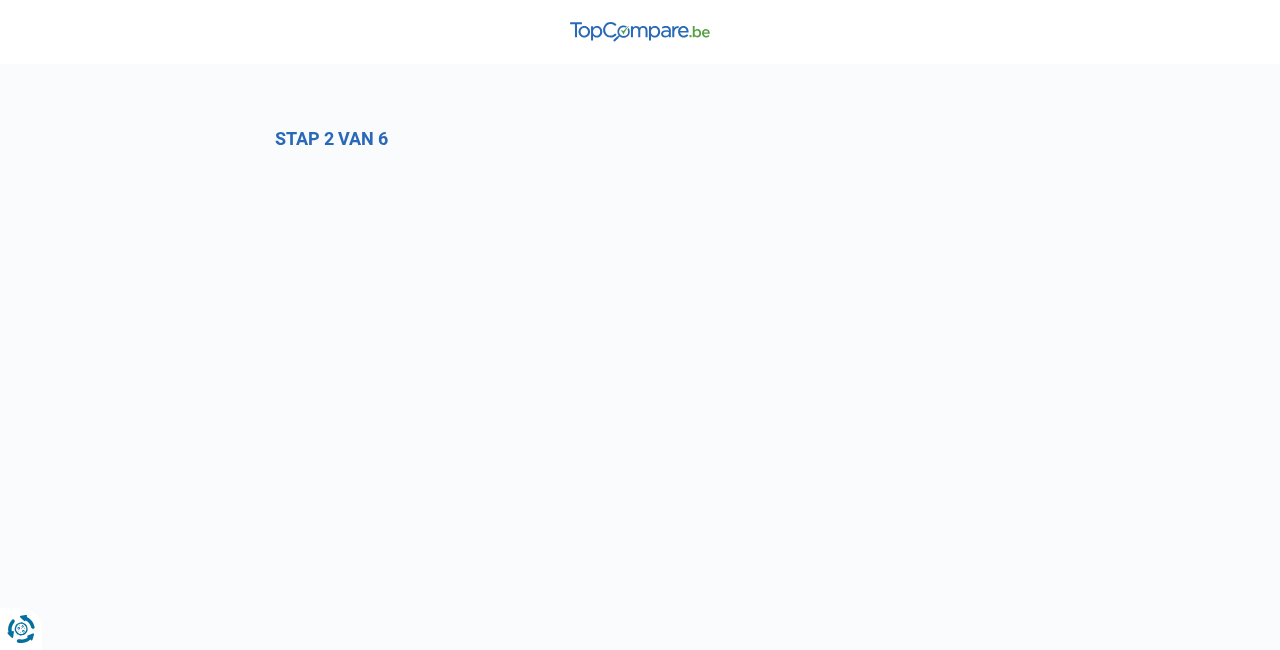 select on "1a" 